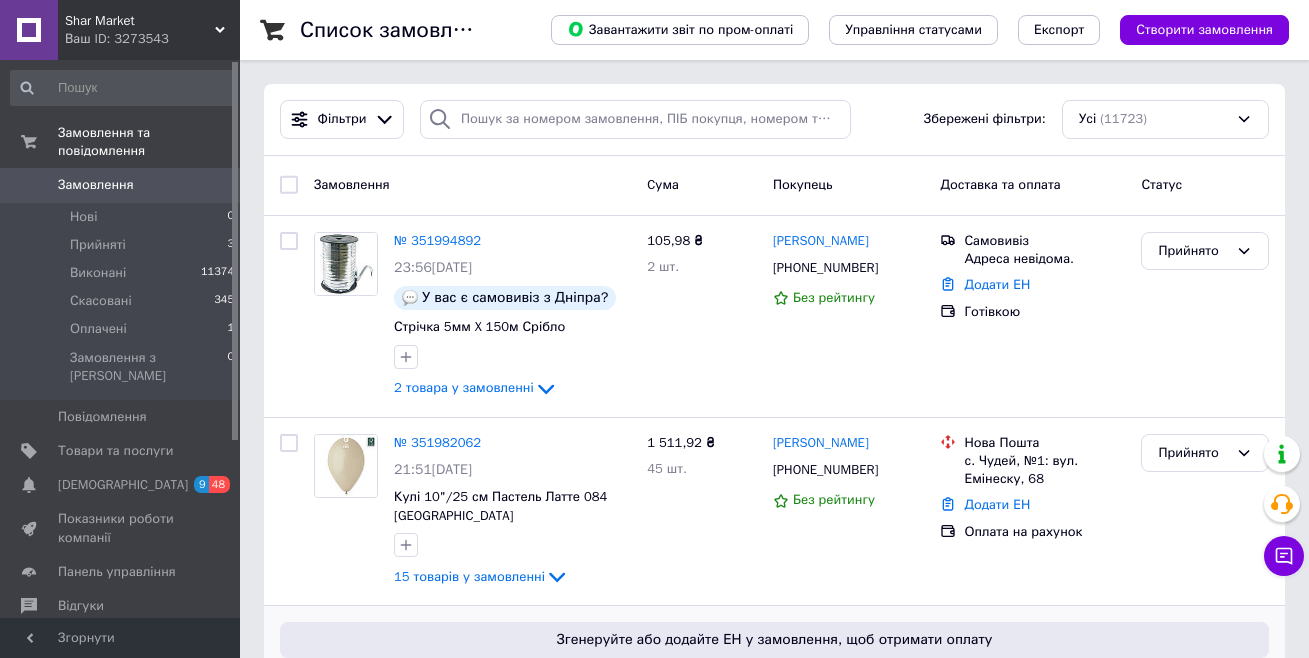 scroll, scrollTop: 0, scrollLeft: 0, axis: both 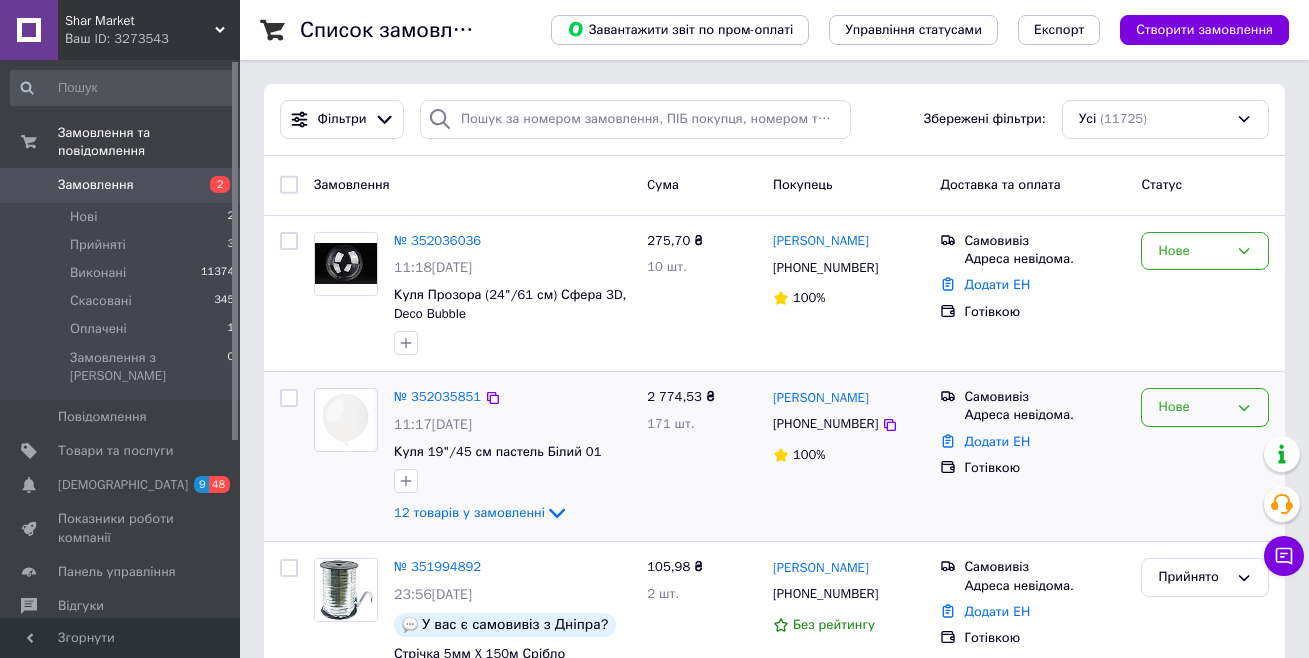 click 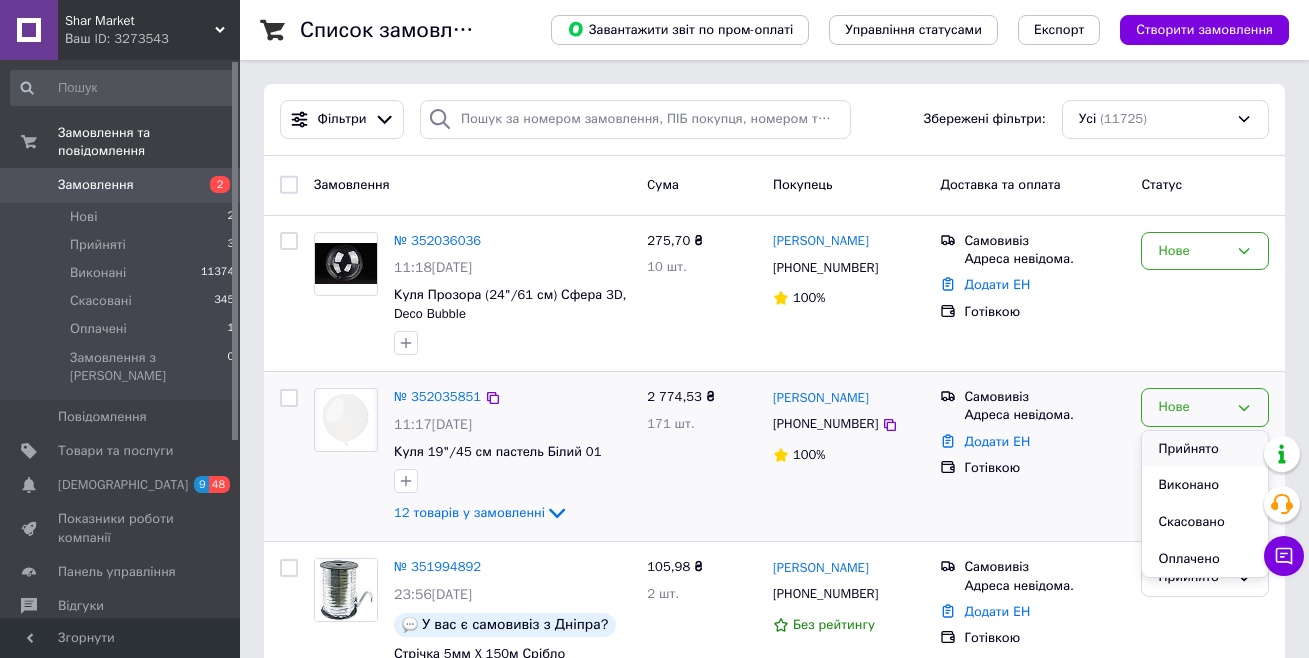 click on "Прийнято" at bounding box center [1205, 449] 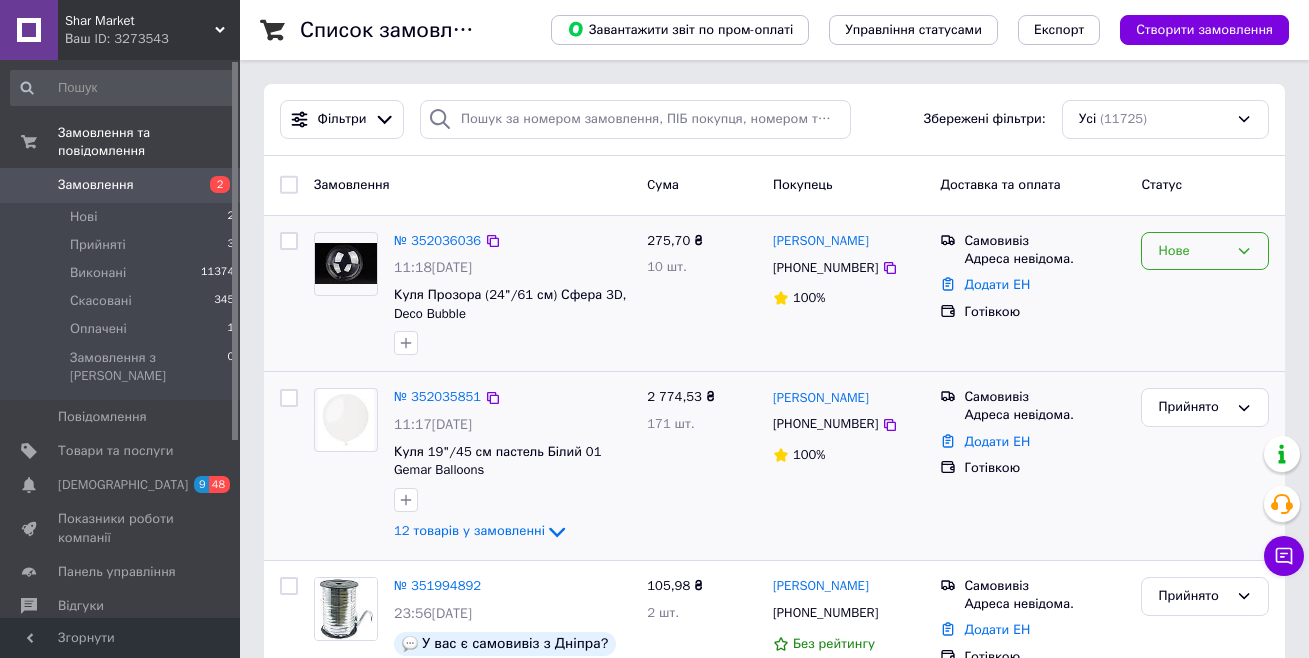 click 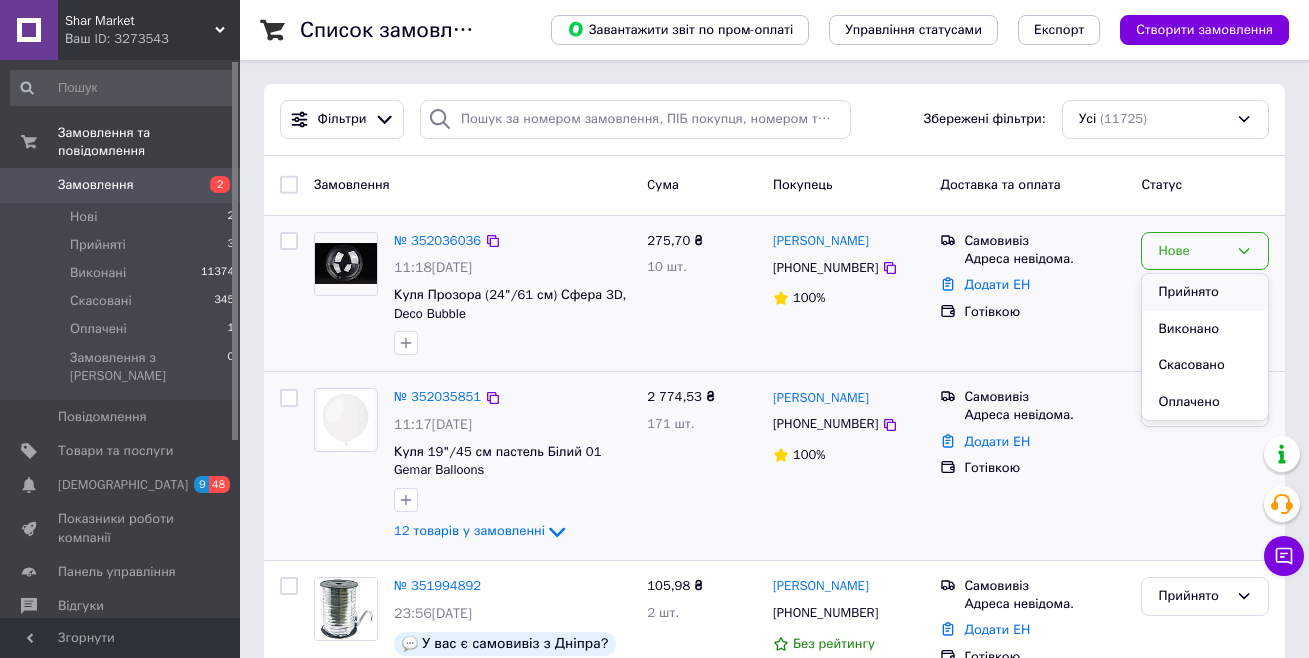 click on "Прийнято" at bounding box center (1205, 292) 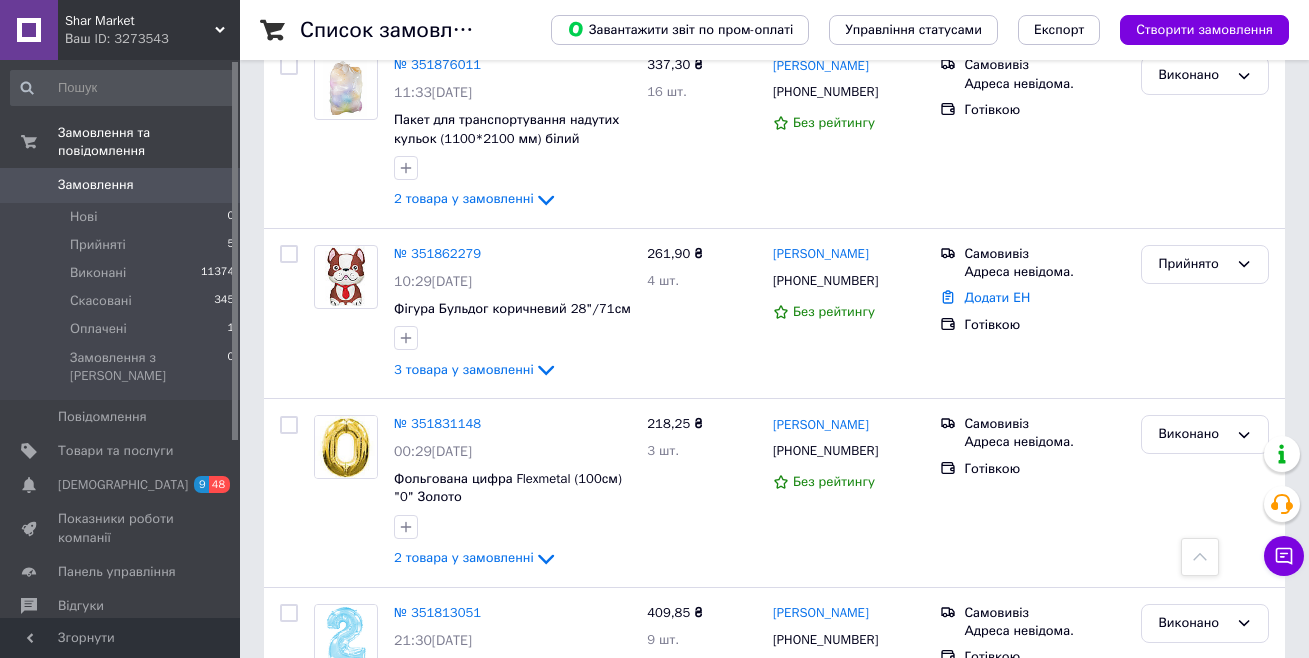 scroll, scrollTop: 1800, scrollLeft: 0, axis: vertical 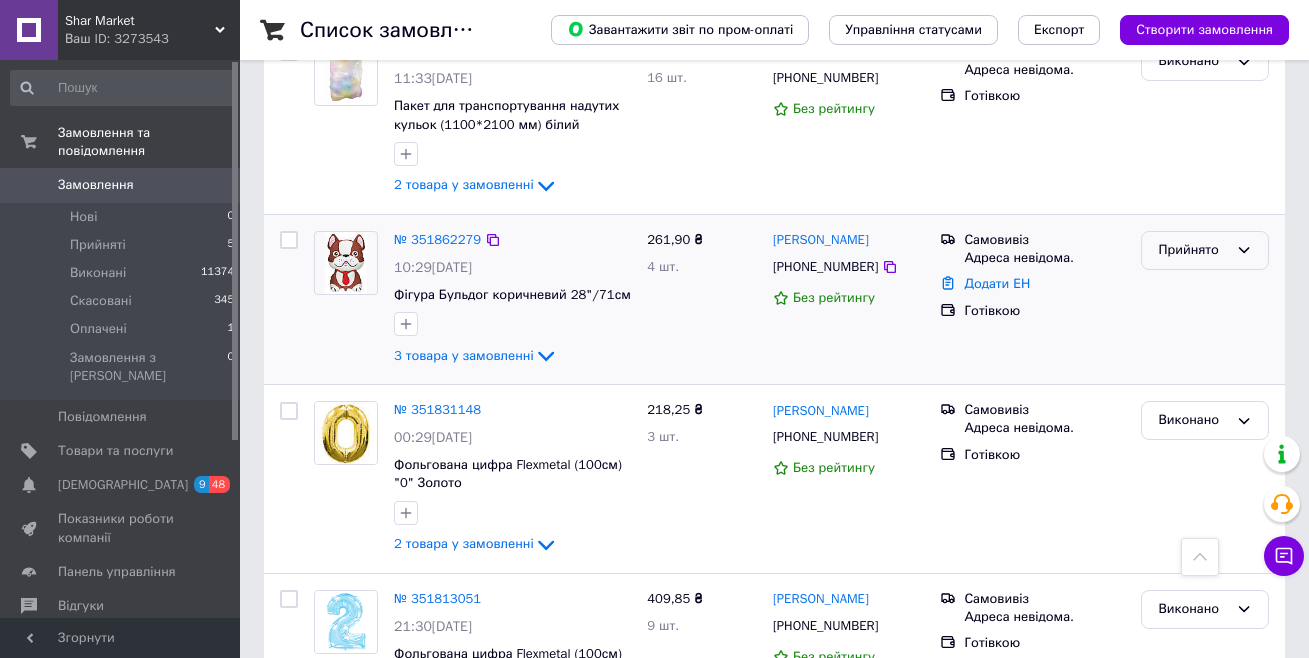 click 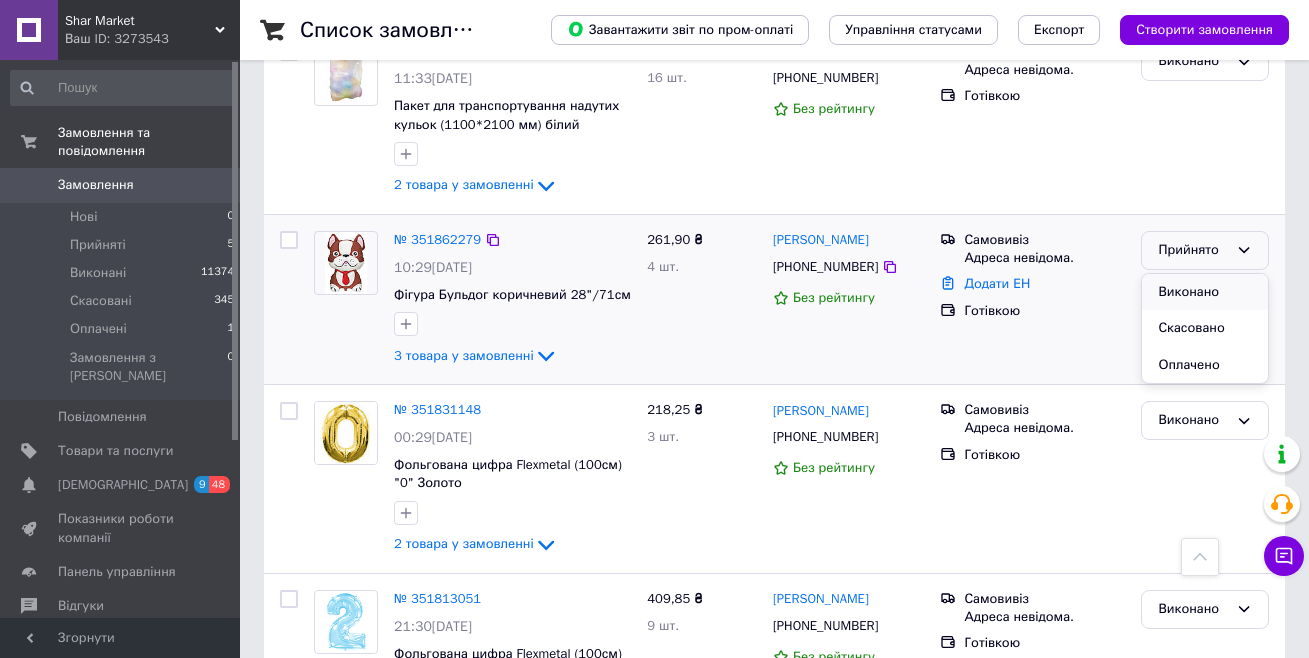 click on "Виконано" at bounding box center (1205, 292) 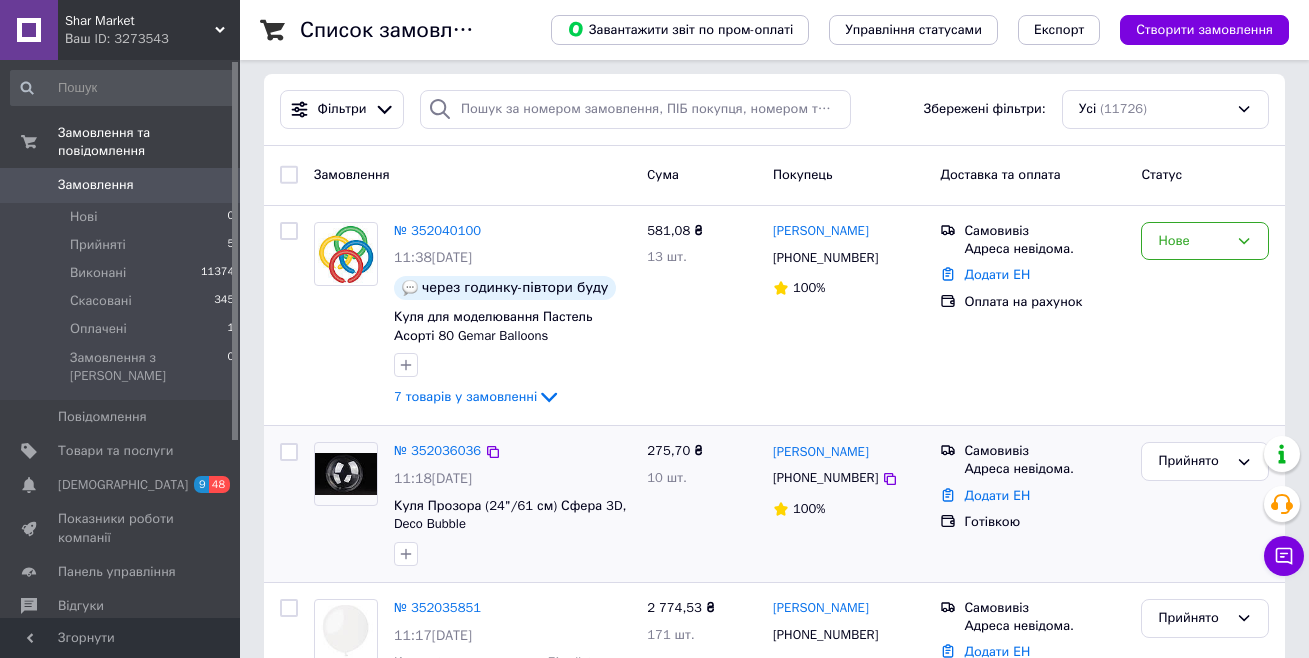 scroll, scrollTop: 0, scrollLeft: 0, axis: both 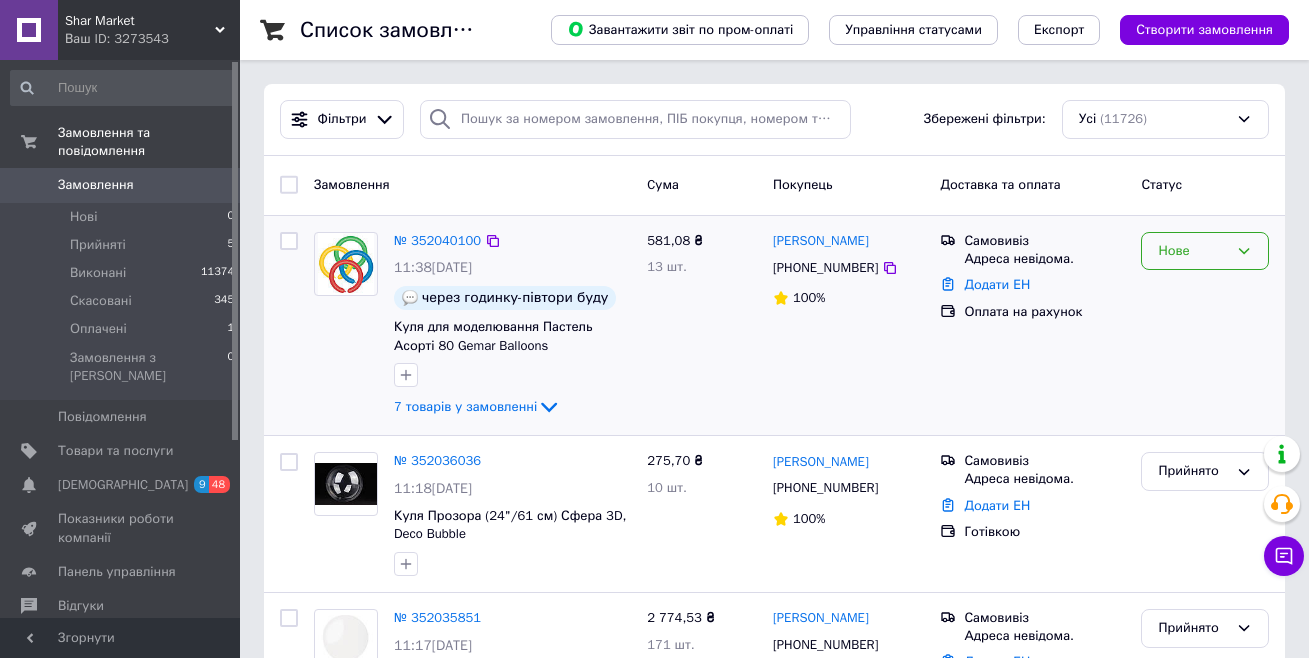 click 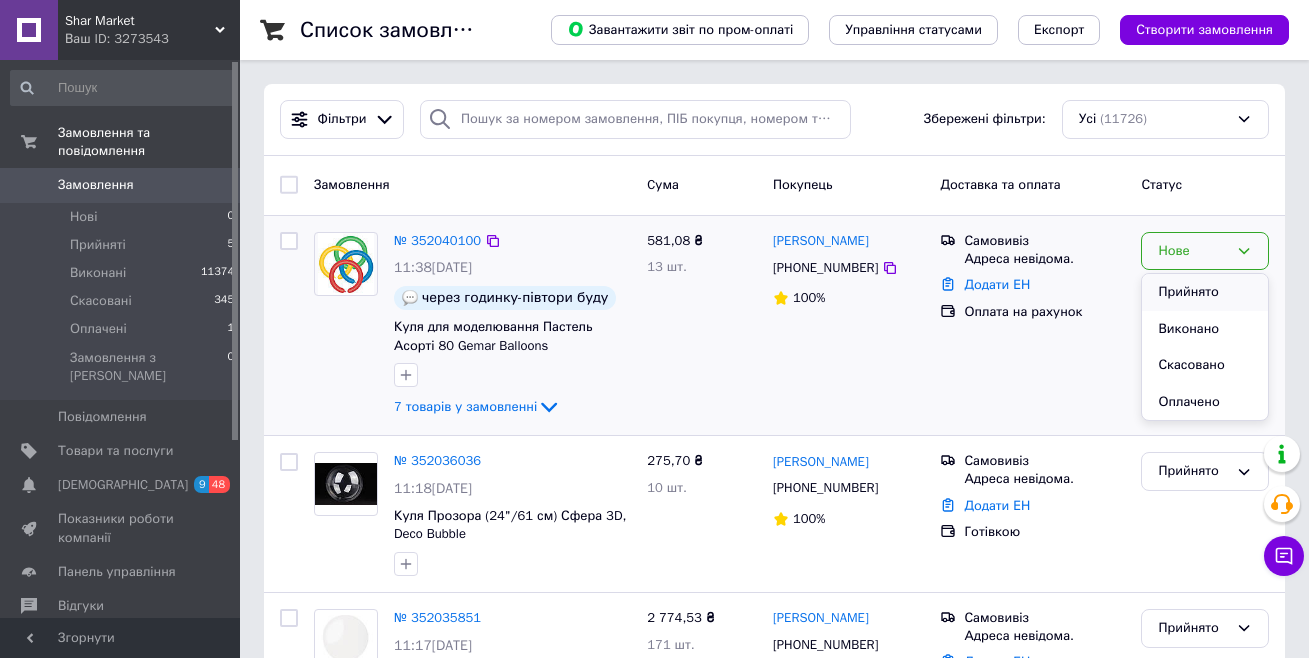 click on "Прийнято" at bounding box center (1205, 292) 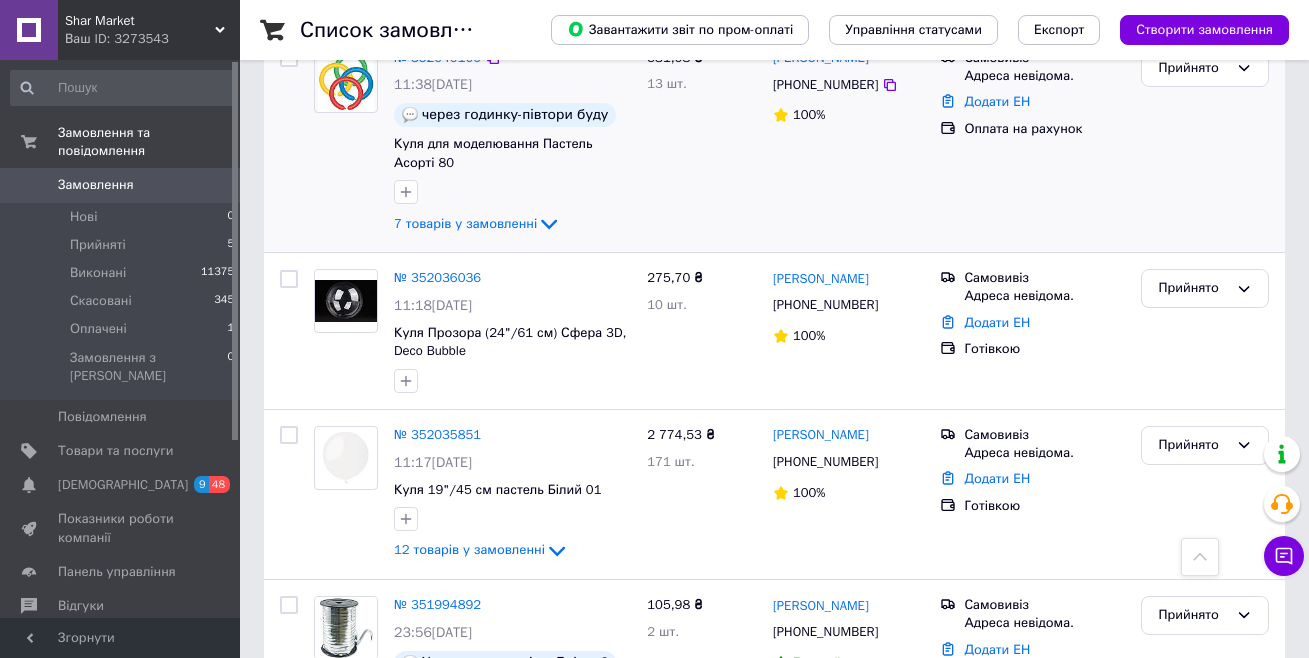 scroll, scrollTop: 0, scrollLeft: 0, axis: both 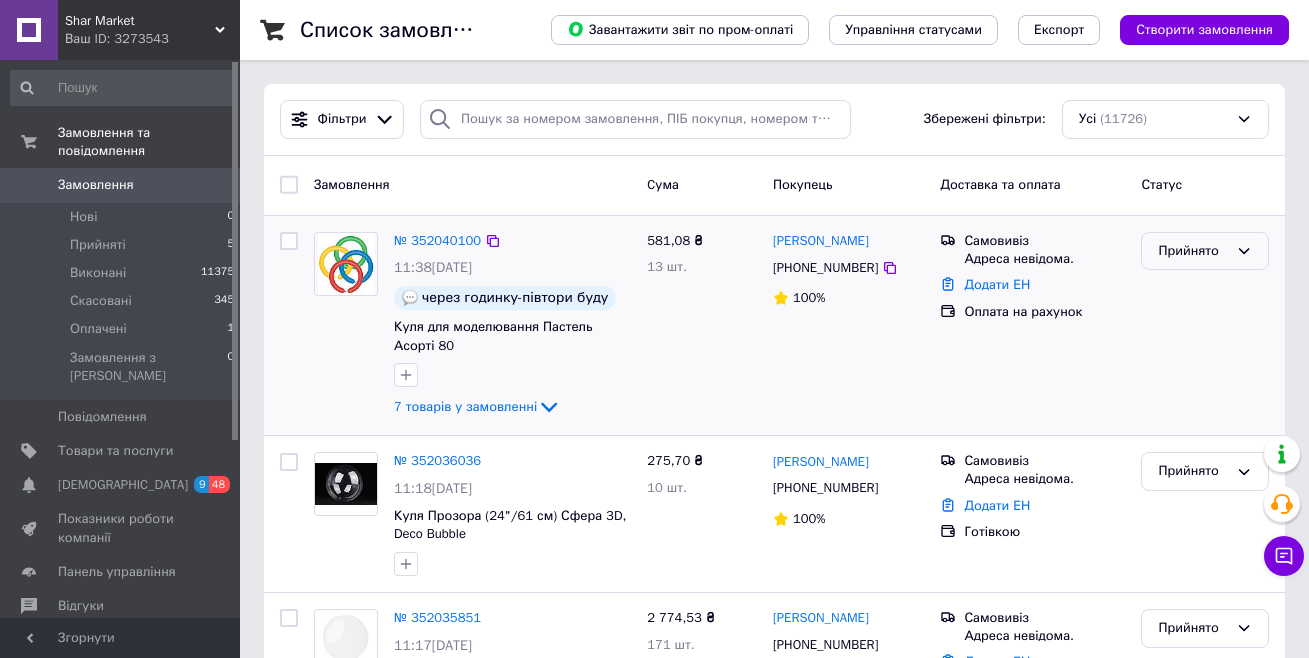 click 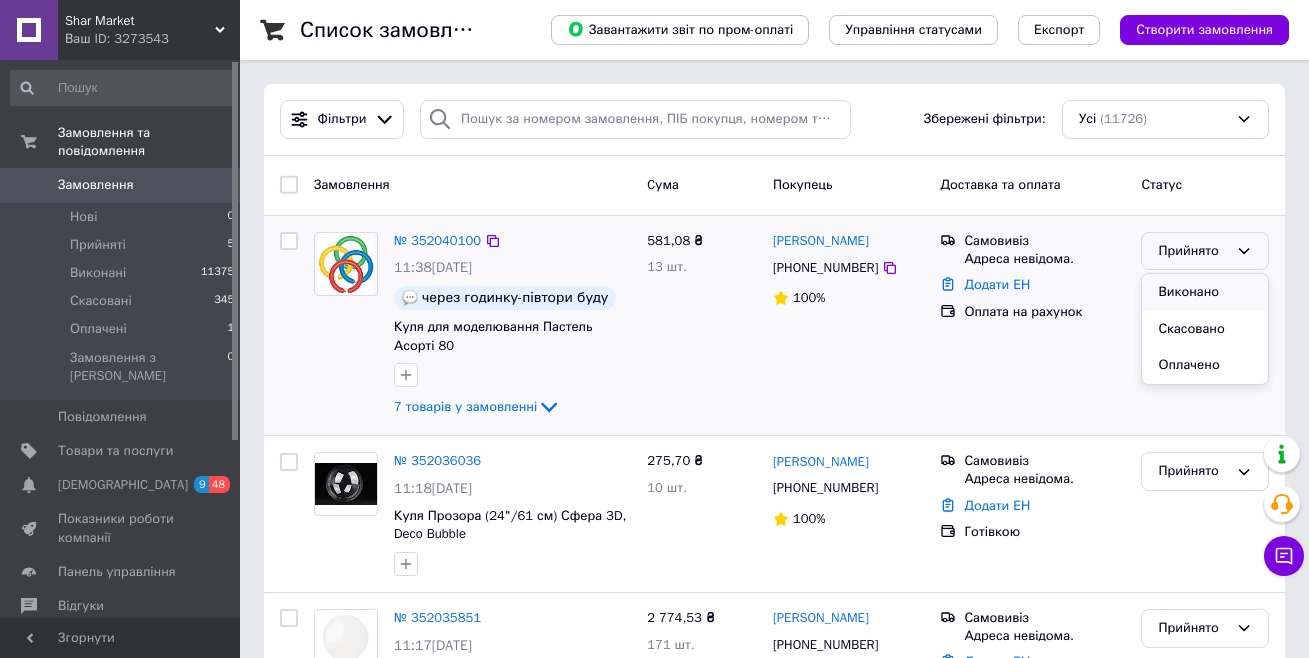 click on "Виконано" at bounding box center [1205, 292] 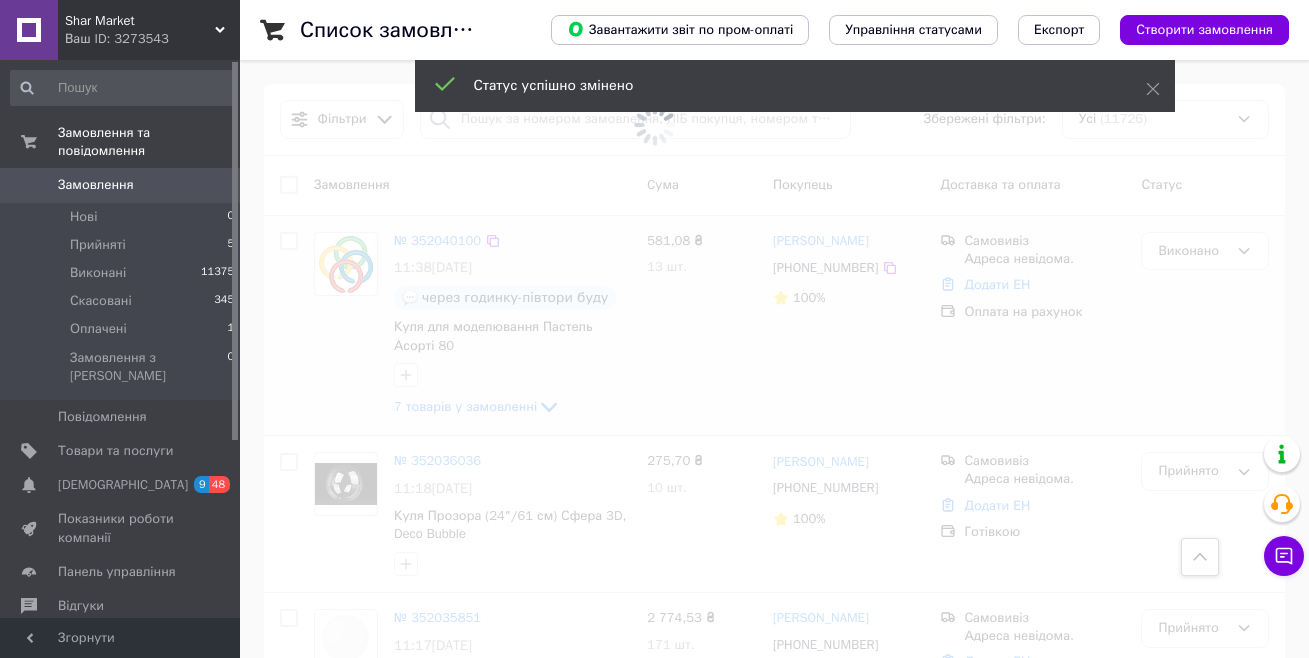 scroll, scrollTop: 700, scrollLeft: 0, axis: vertical 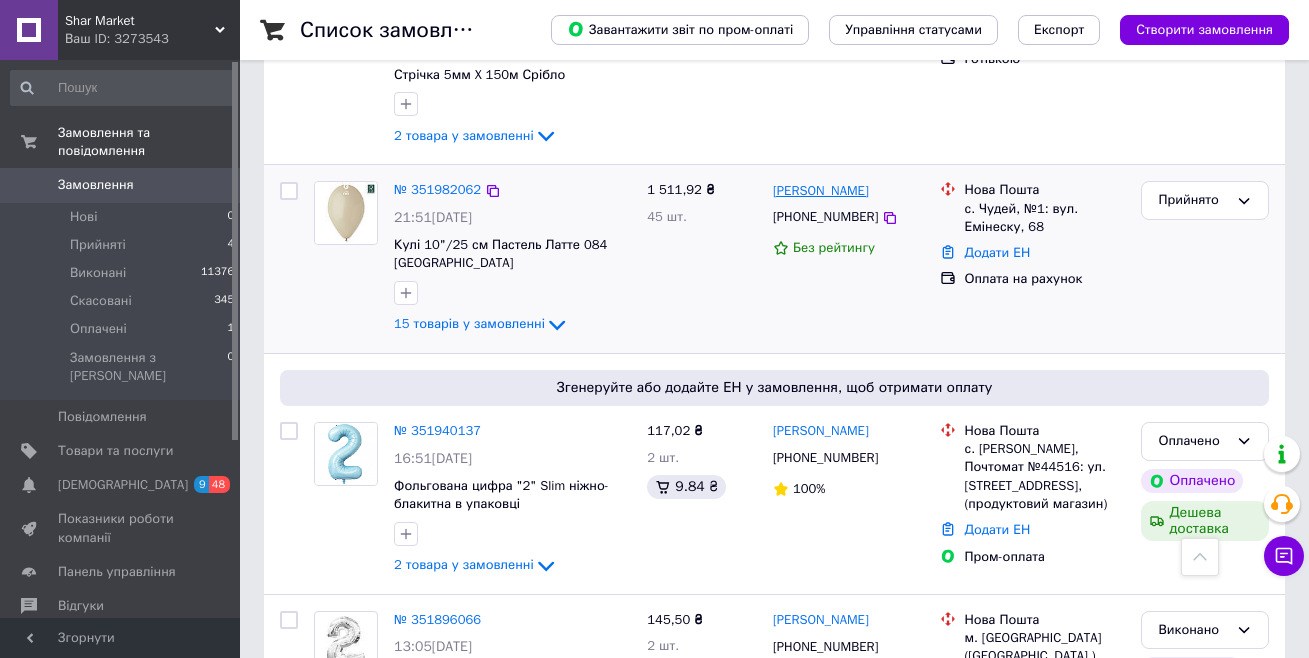 click on "[PERSON_NAME]" at bounding box center [821, 191] 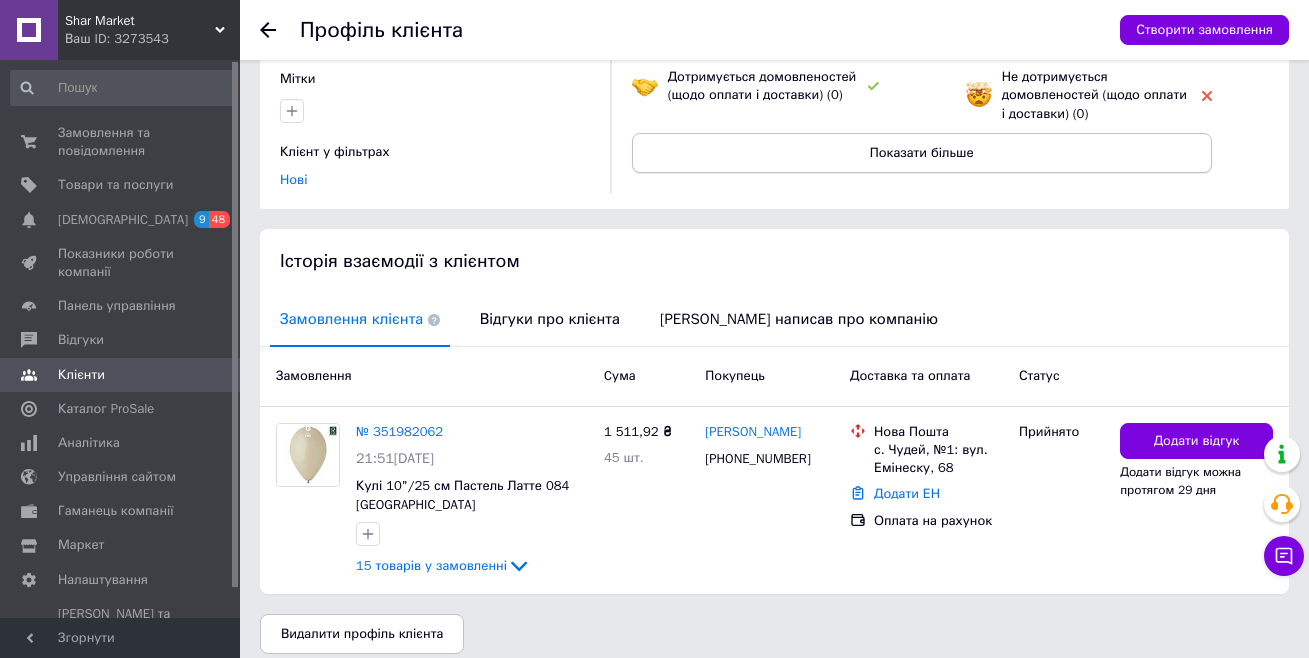 scroll, scrollTop: 0, scrollLeft: 0, axis: both 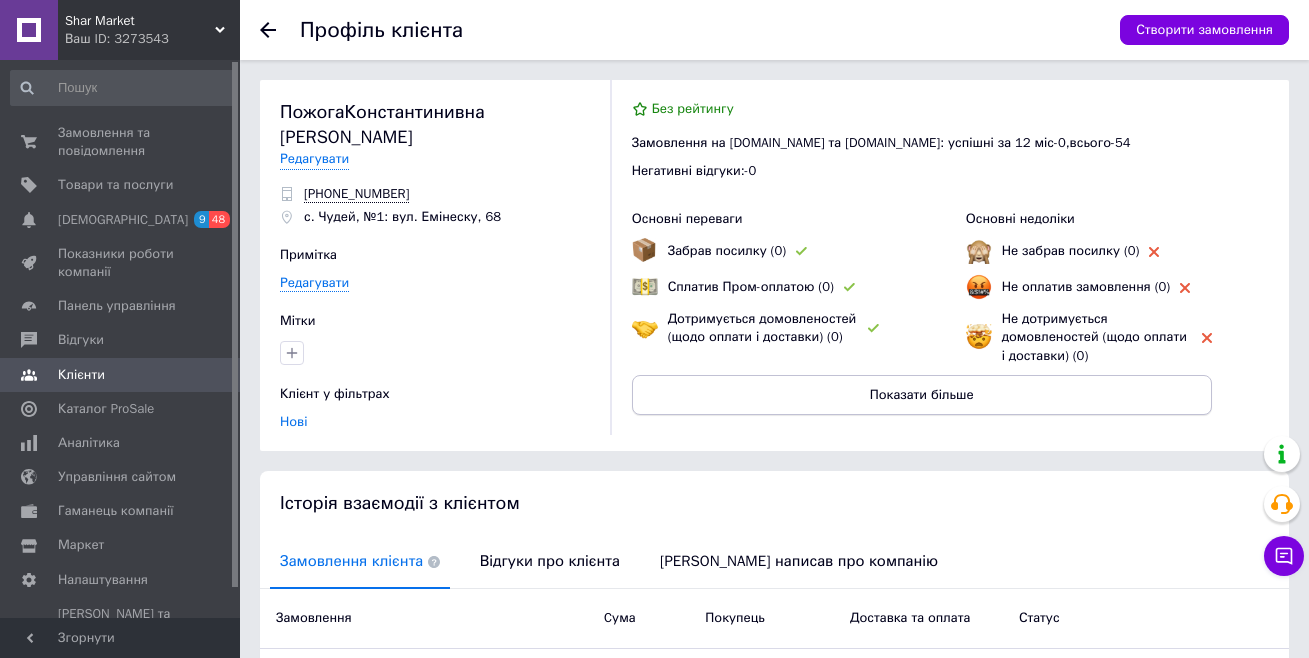 click on "Показати більше" at bounding box center [922, 395] 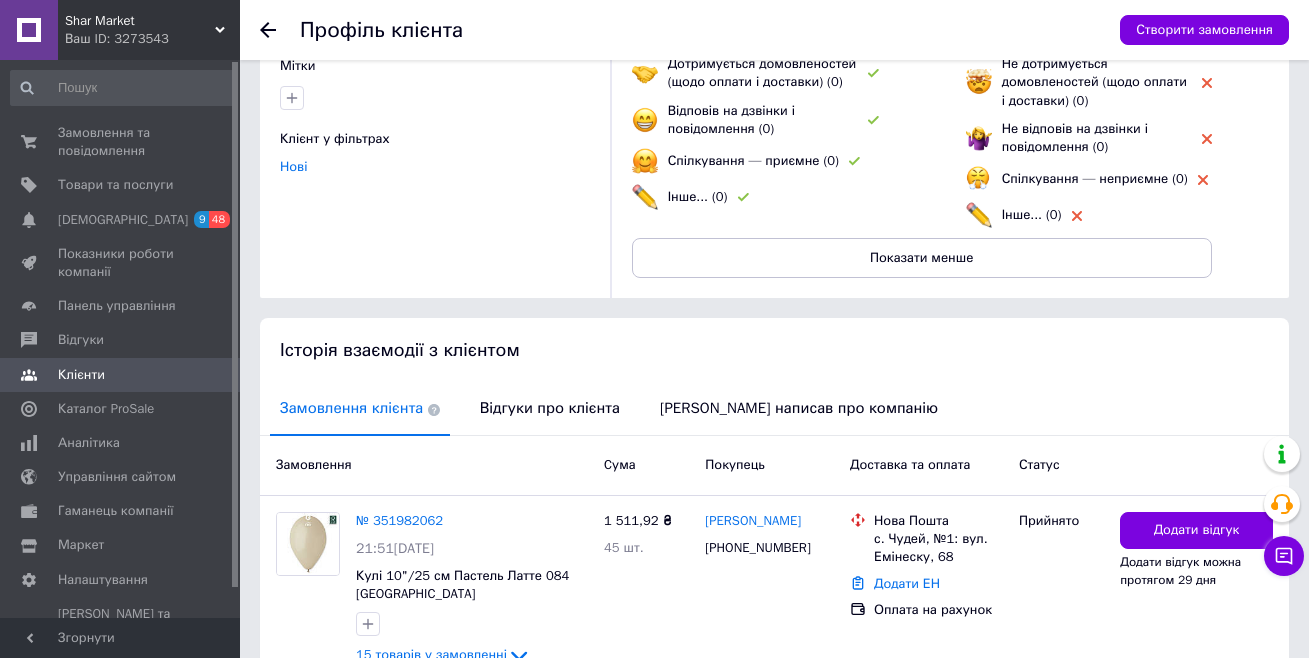 scroll, scrollTop: 0, scrollLeft: 0, axis: both 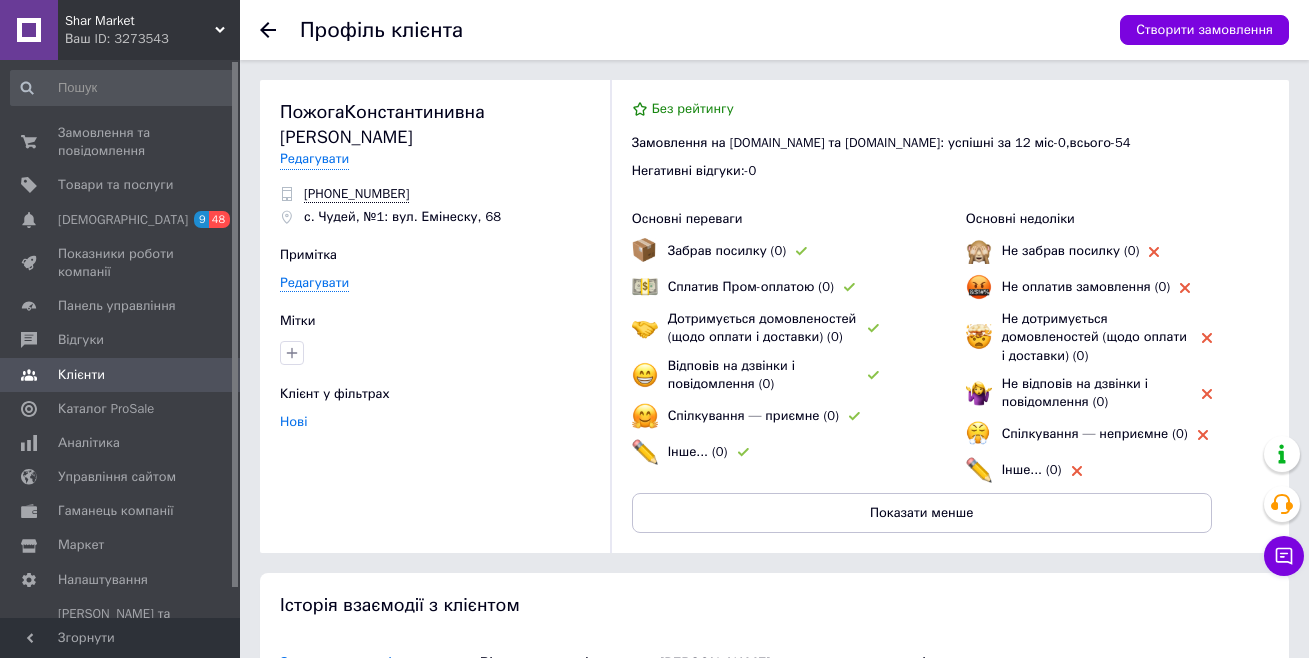 click 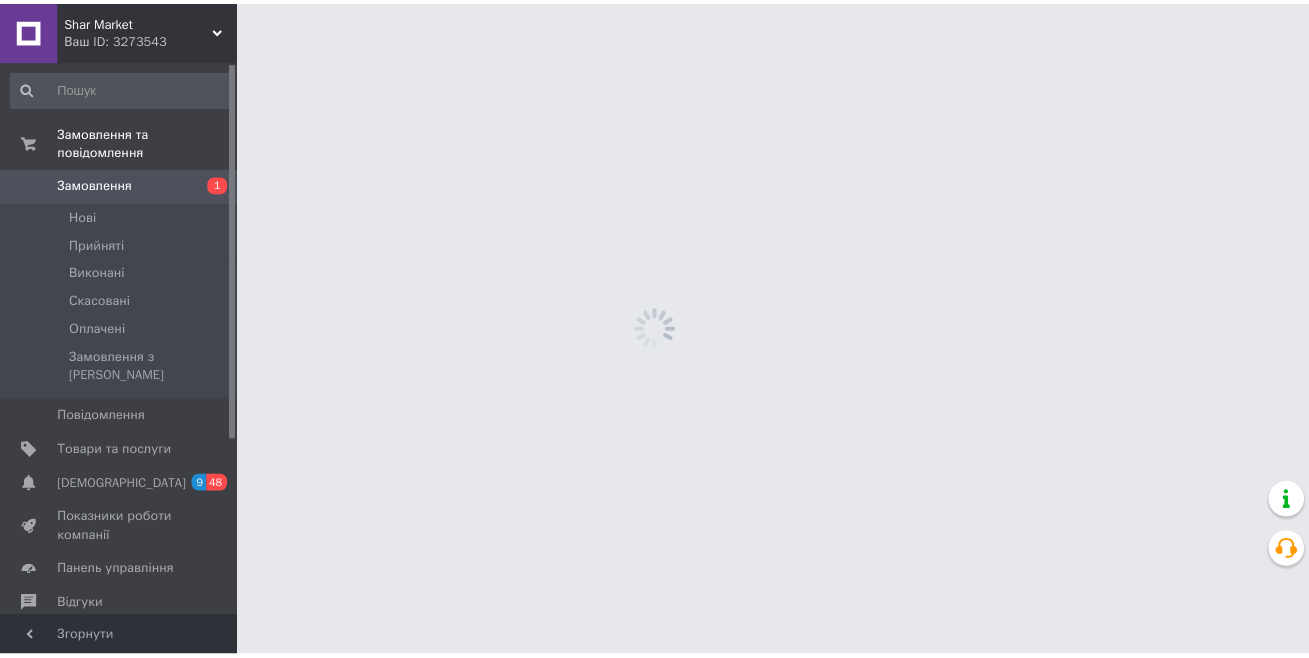 scroll, scrollTop: 0, scrollLeft: 0, axis: both 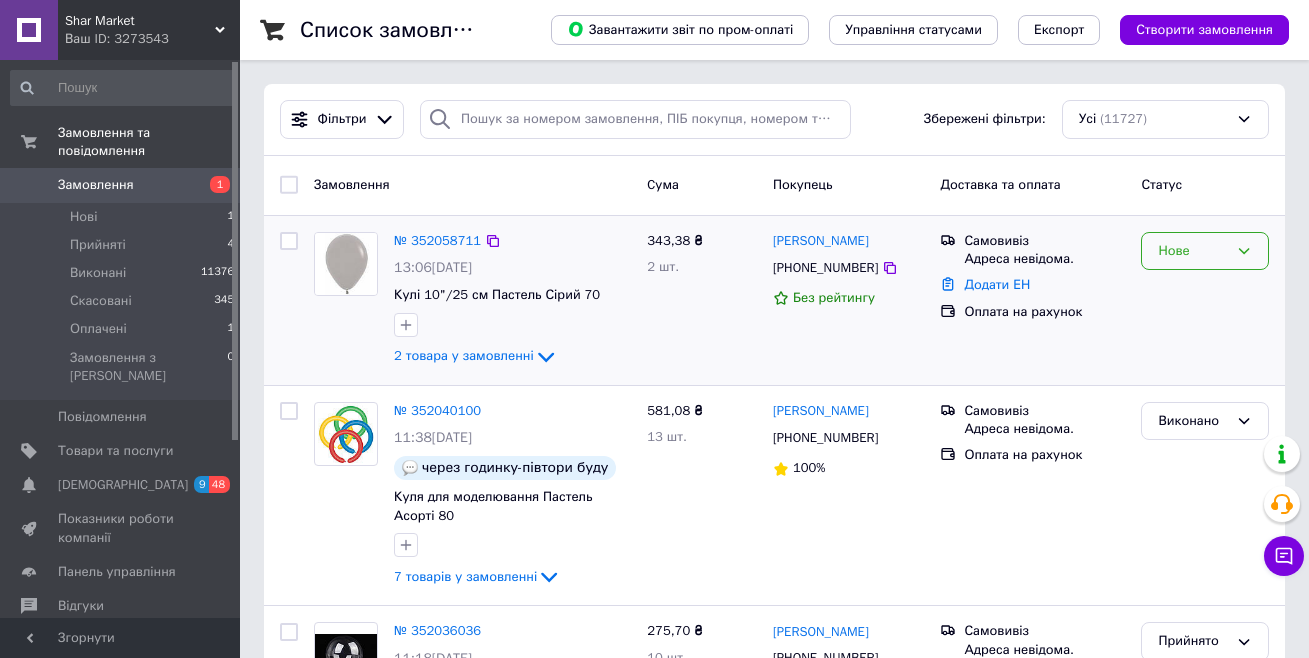click 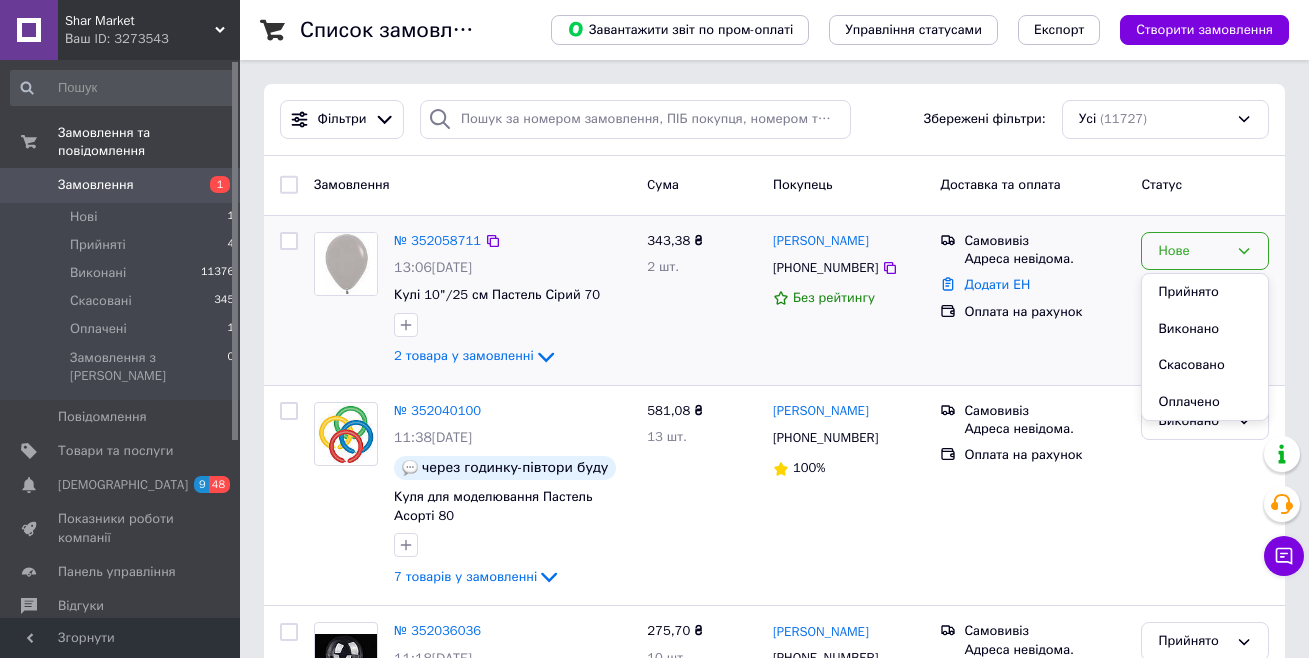 click on "Прийнято" at bounding box center (1205, 292) 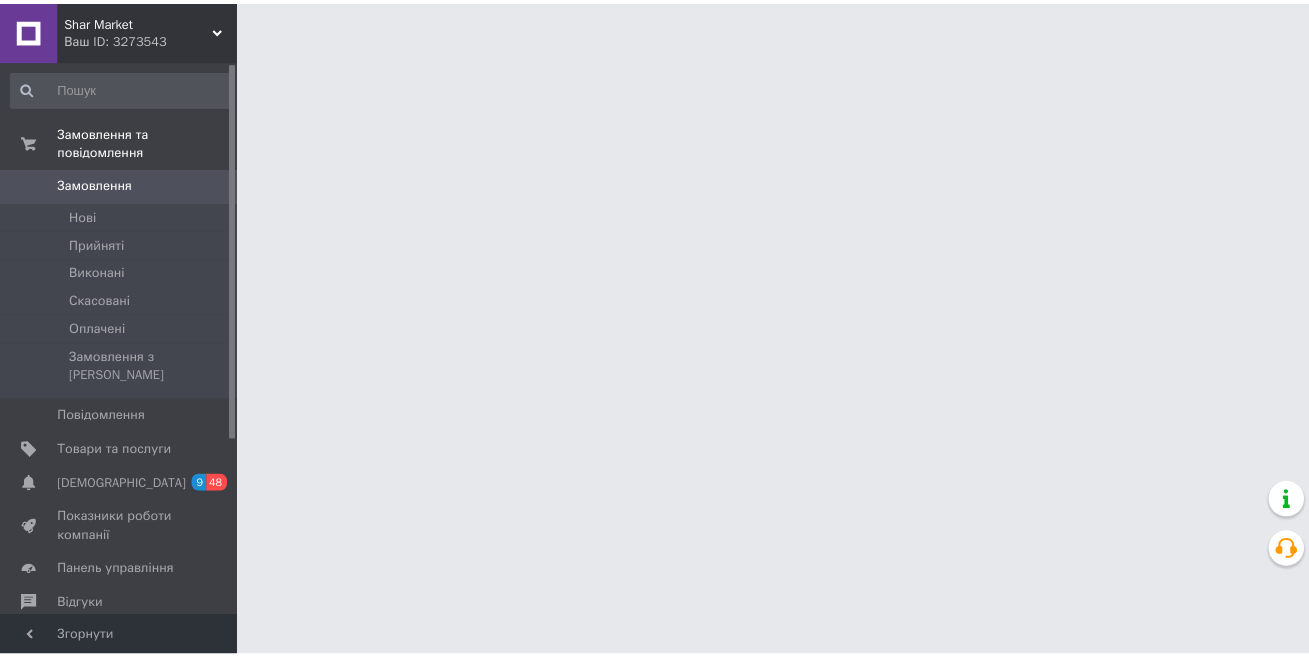 scroll, scrollTop: 0, scrollLeft: 0, axis: both 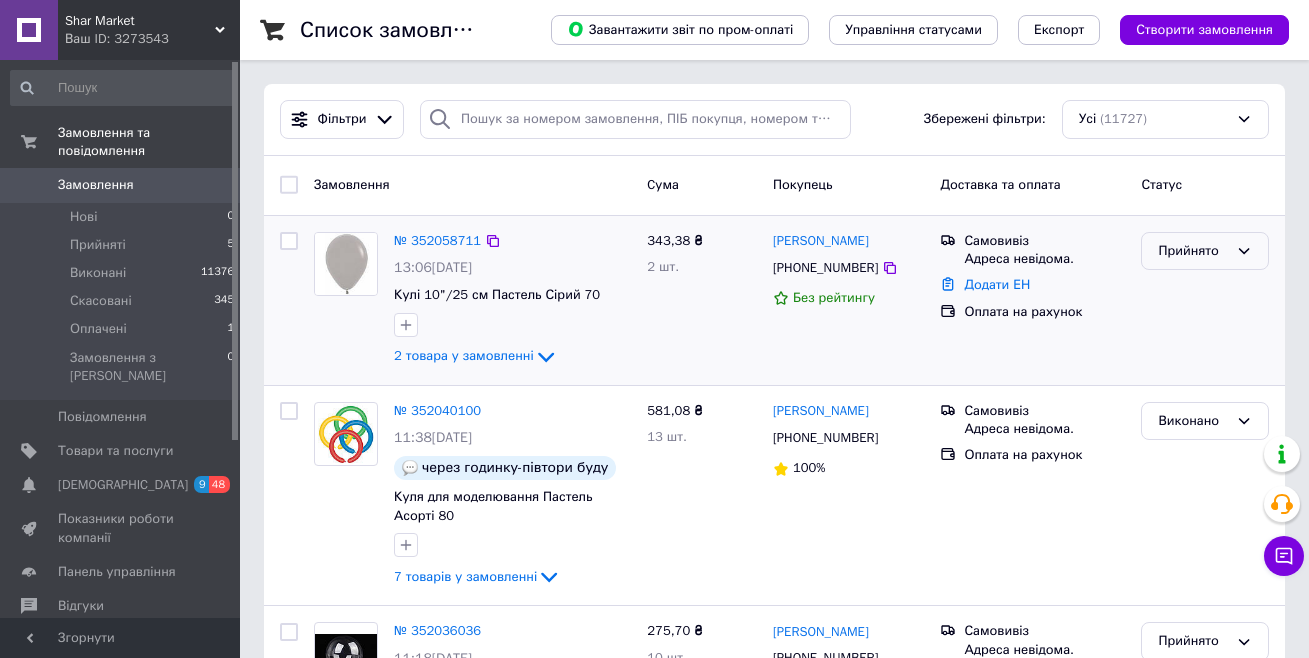 click 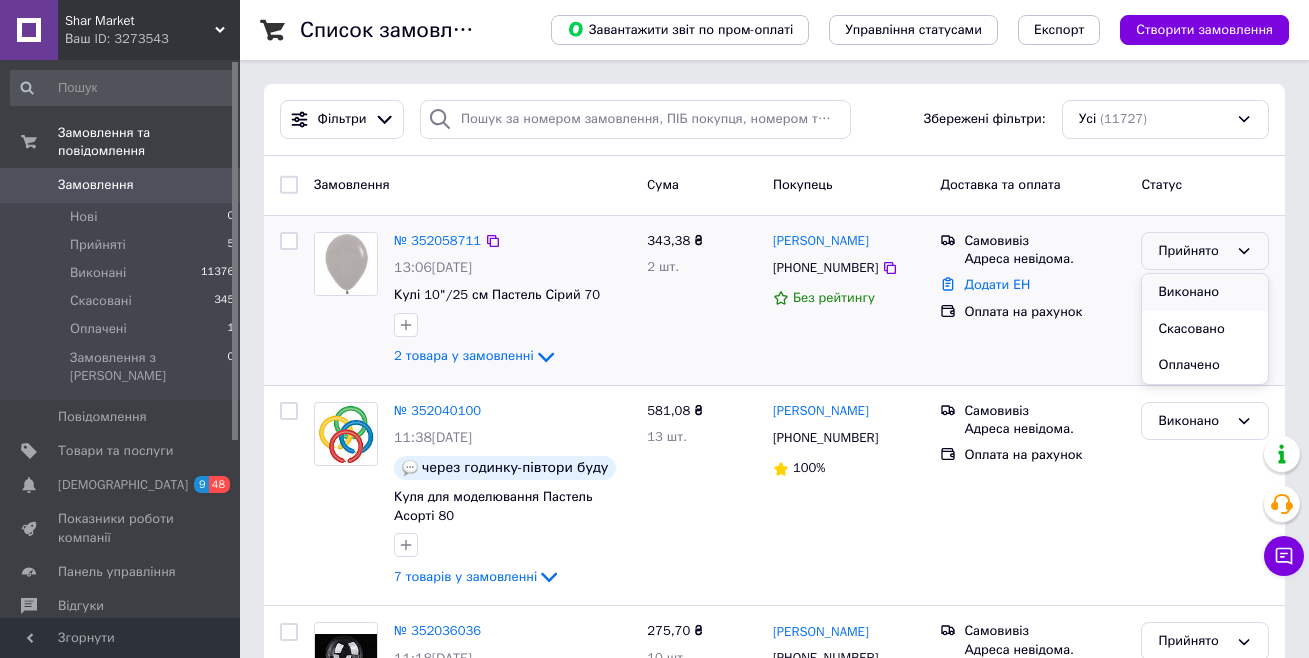 click on "Виконано" at bounding box center (1205, 292) 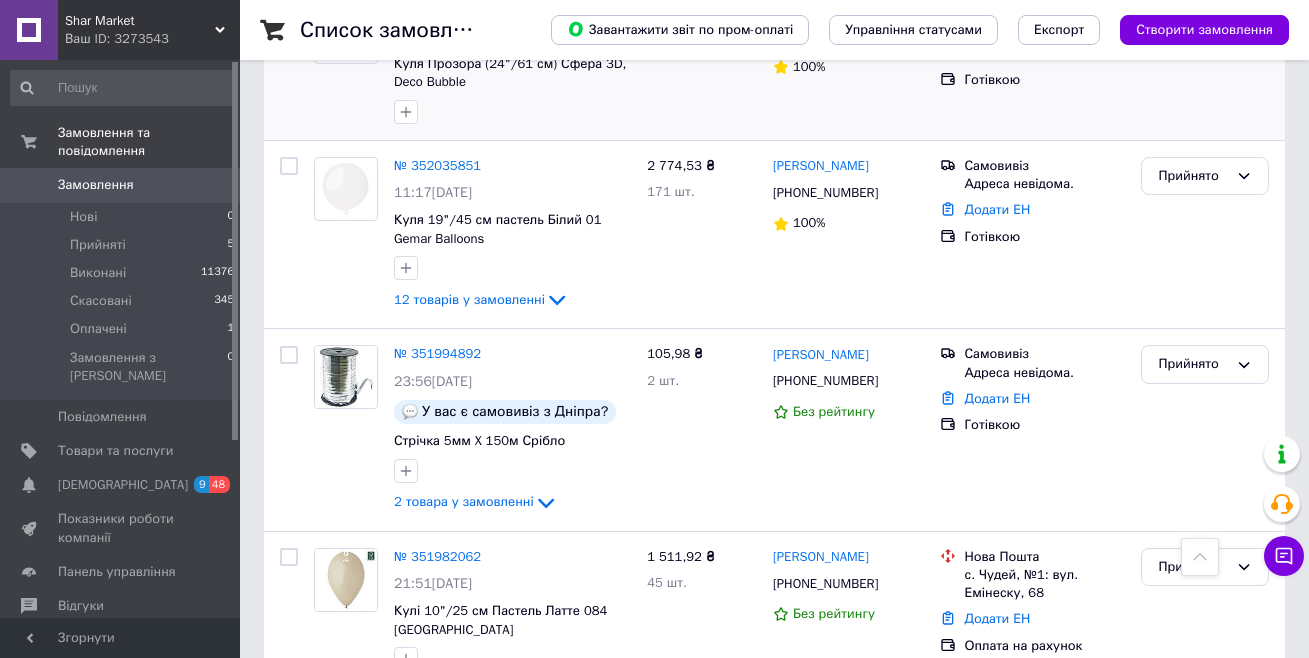 scroll, scrollTop: 700, scrollLeft: 0, axis: vertical 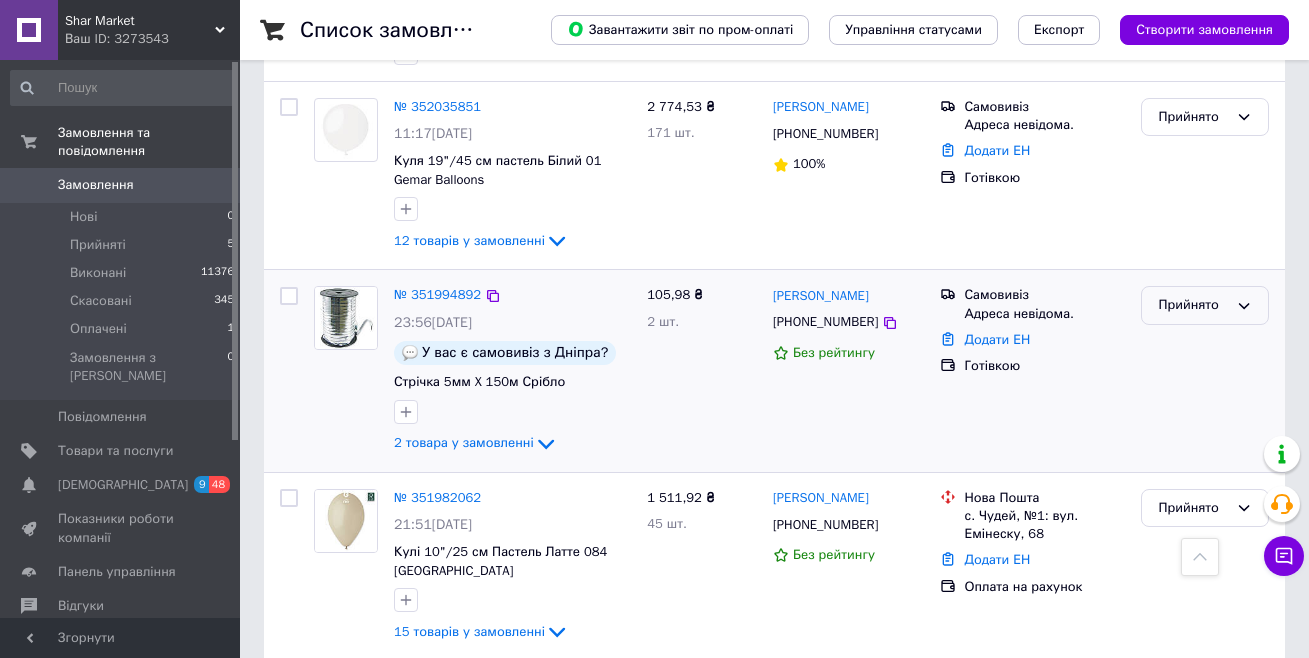 click 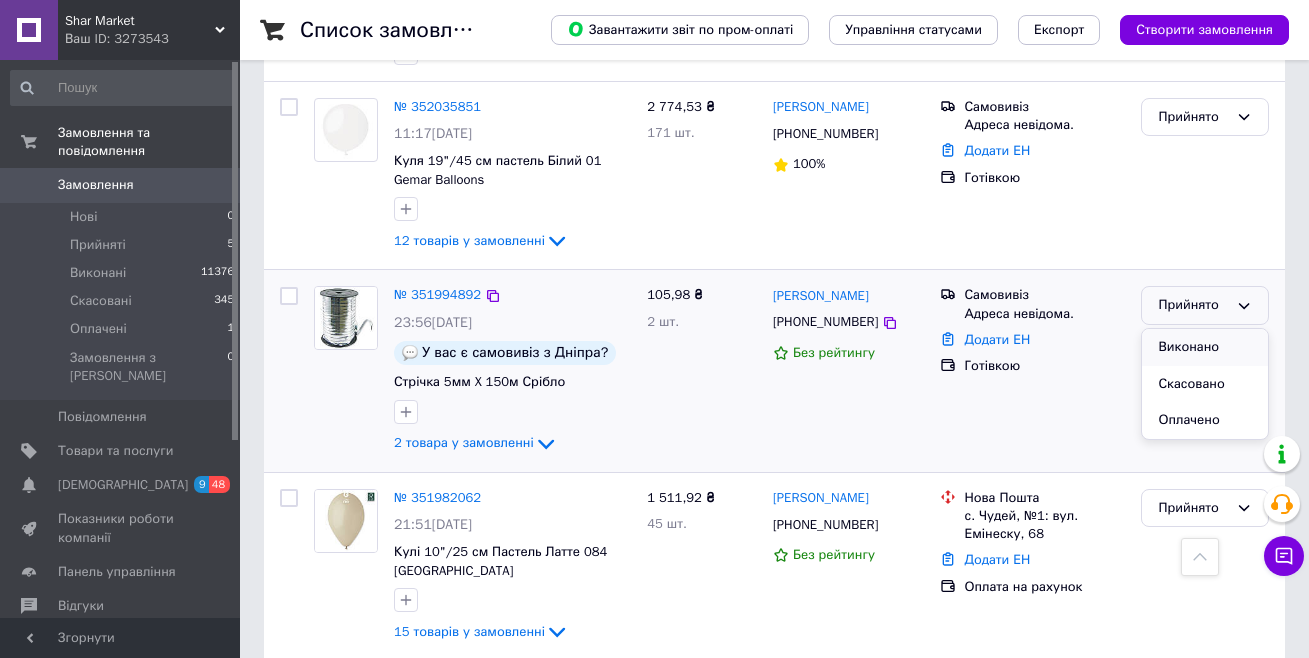 click on "Виконано" at bounding box center (1205, 347) 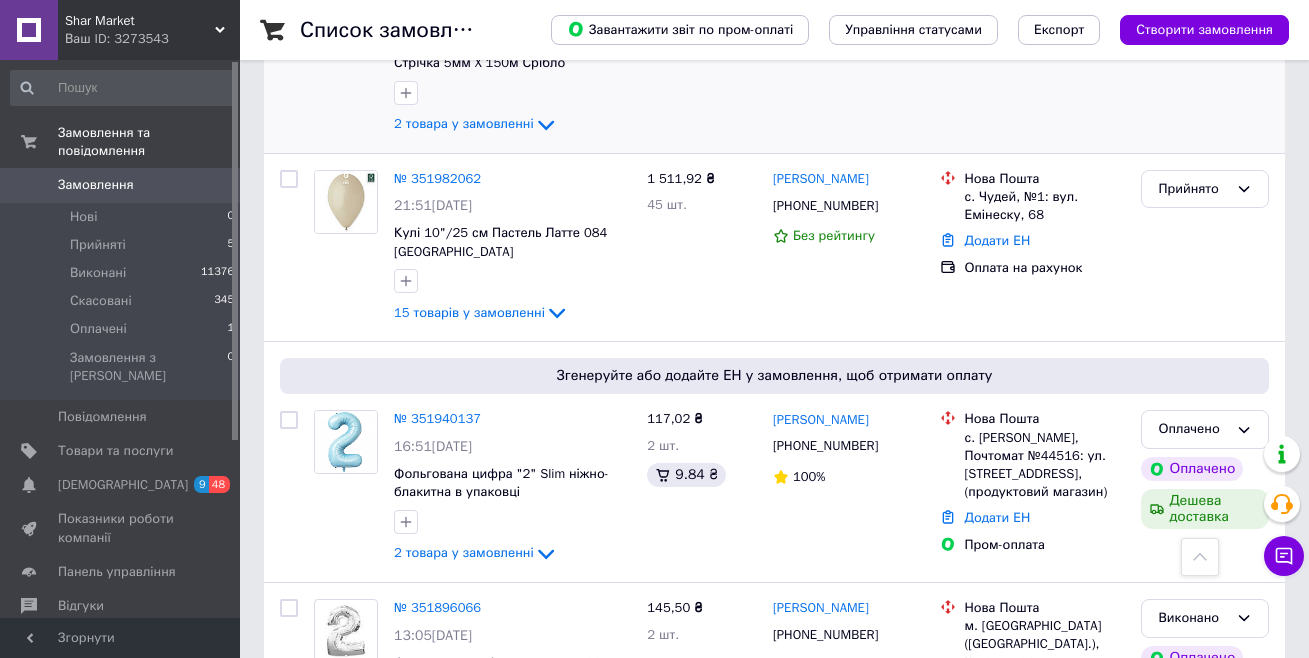 scroll, scrollTop: 900, scrollLeft: 0, axis: vertical 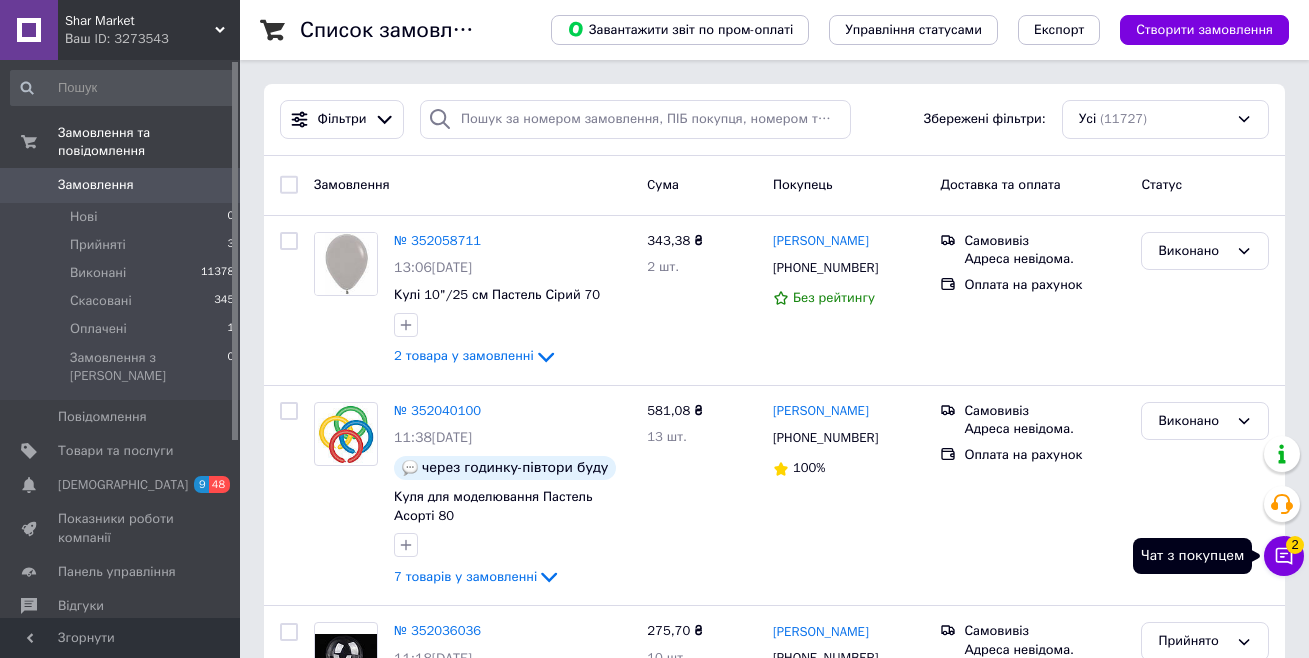 click 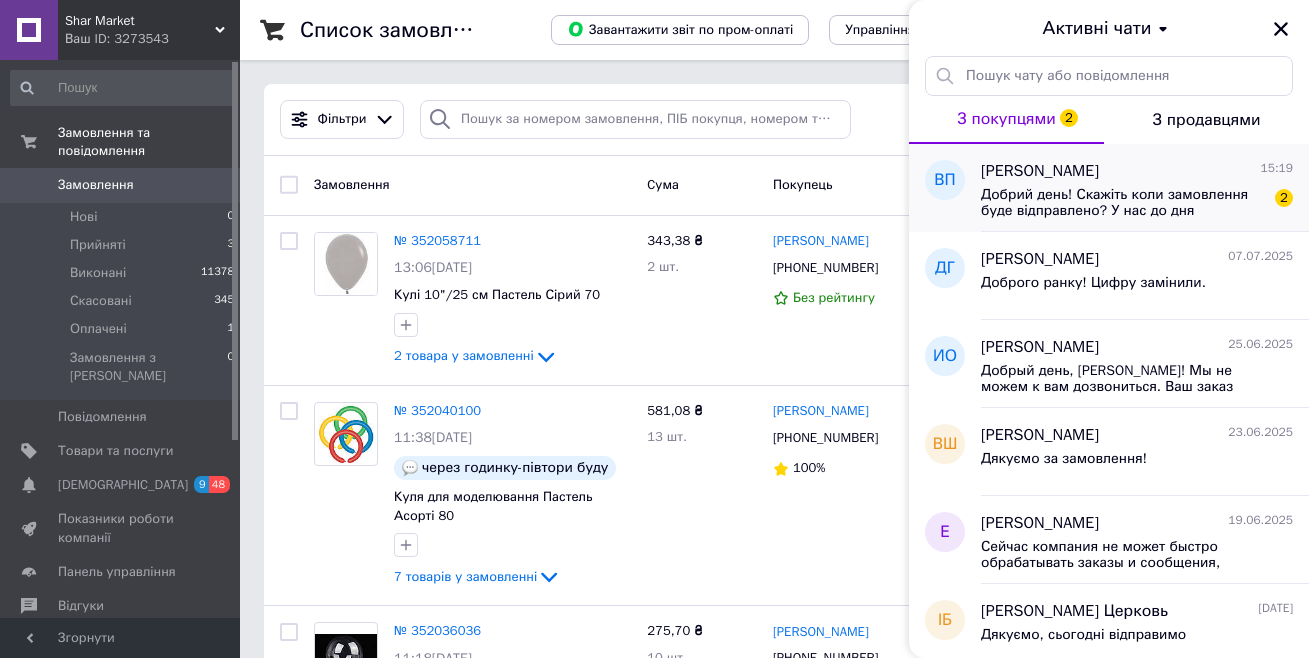 click on "Добрий день! Скажіть коли замовлення буде відправлено? У нас до дня народження залишилось декілька днів, дуже чекає)" at bounding box center [1123, 203] 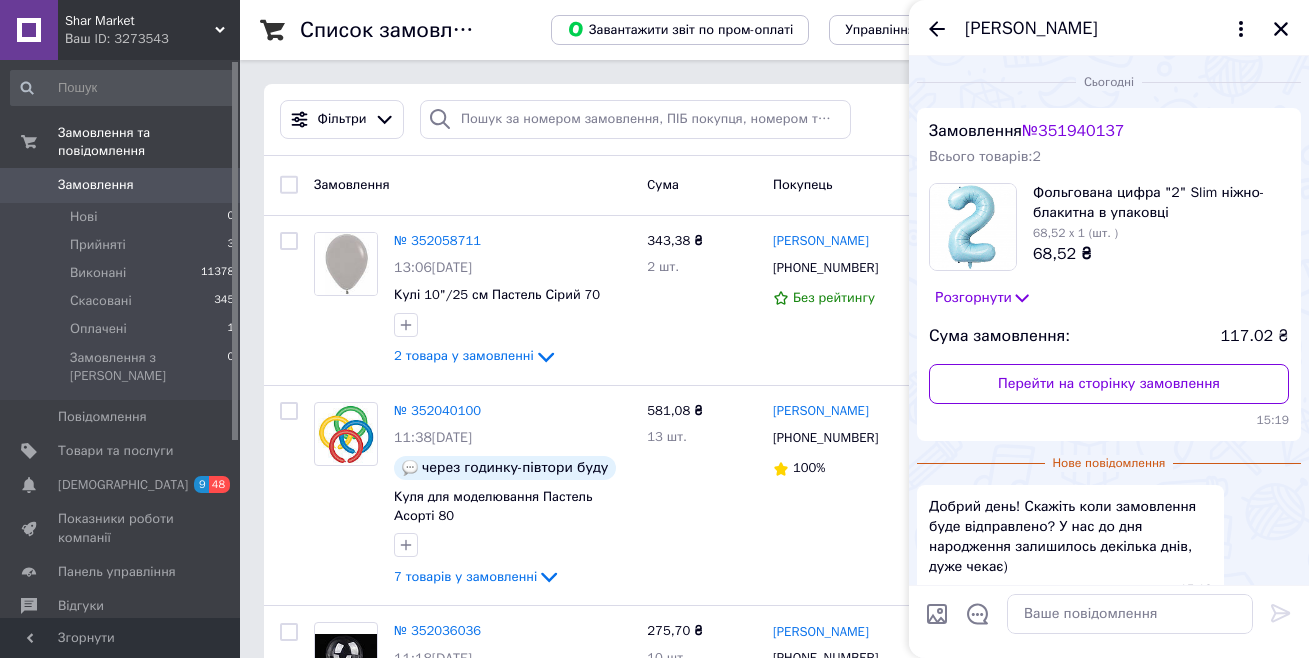 scroll, scrollTop: 106, scrollLeft: 0, axis: vertical 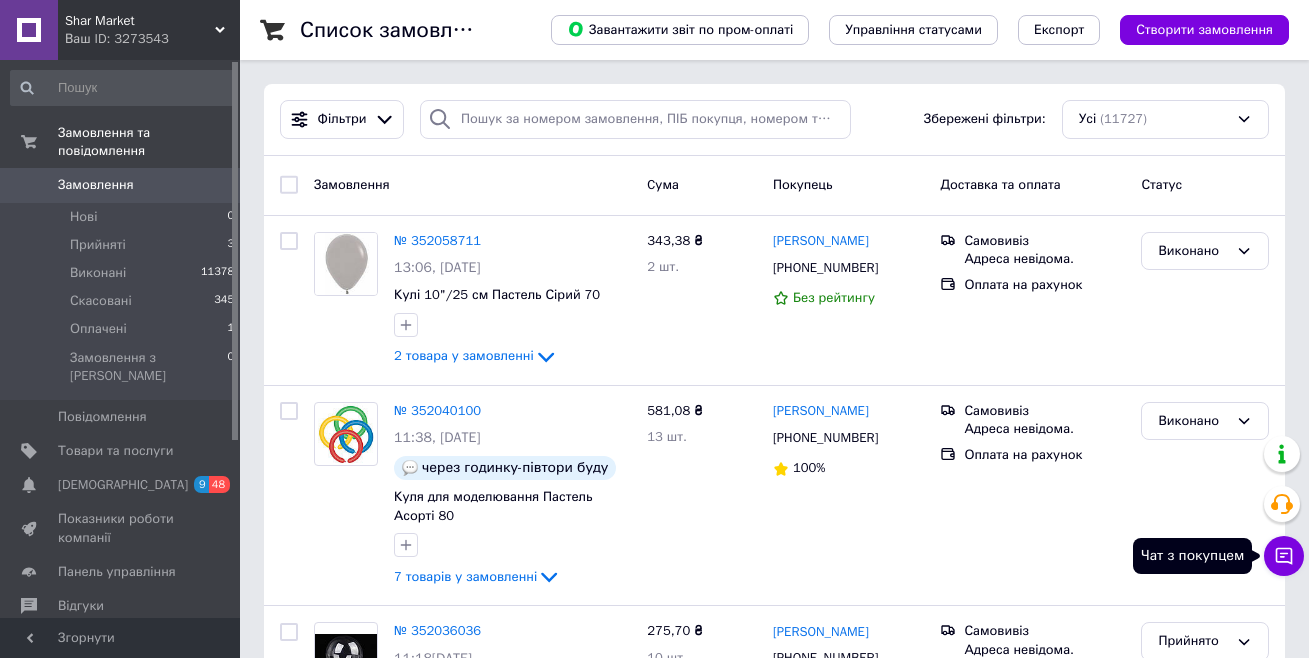 click 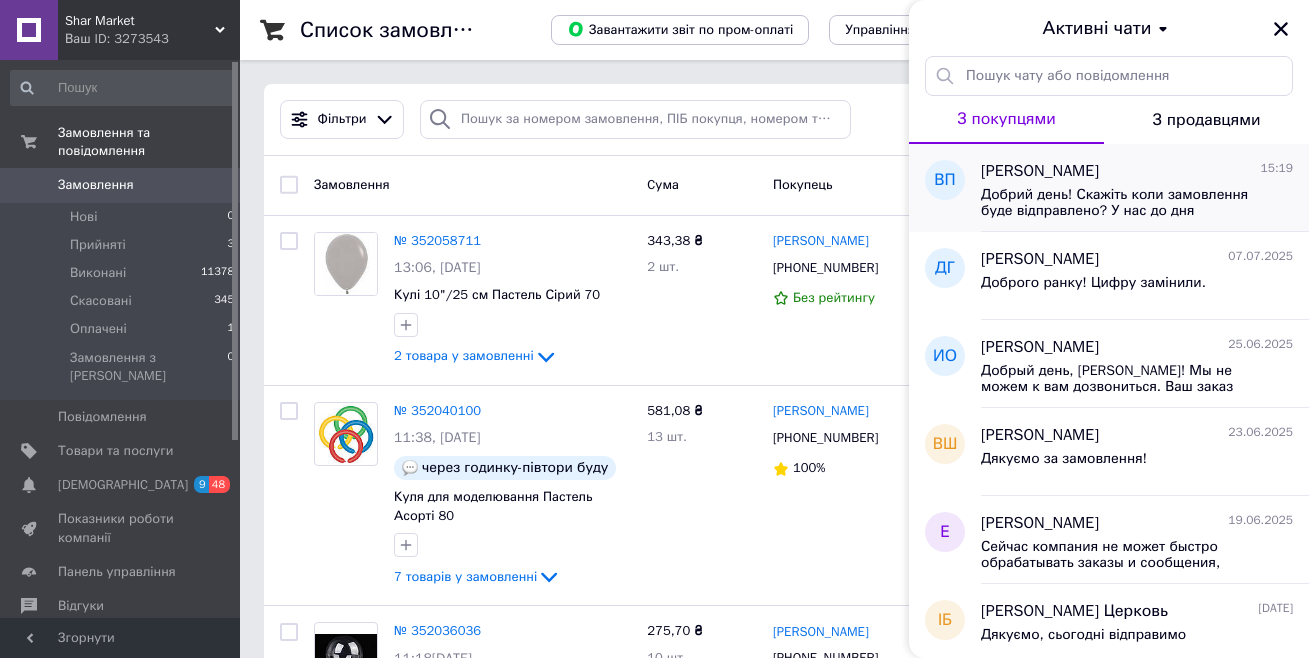 click on "Добрий день! Скажіть коли замовлення буде відправлено? У нас до дня народження залишилось декілька днів, дуже чекає)" at bounding box center [1123, 203] 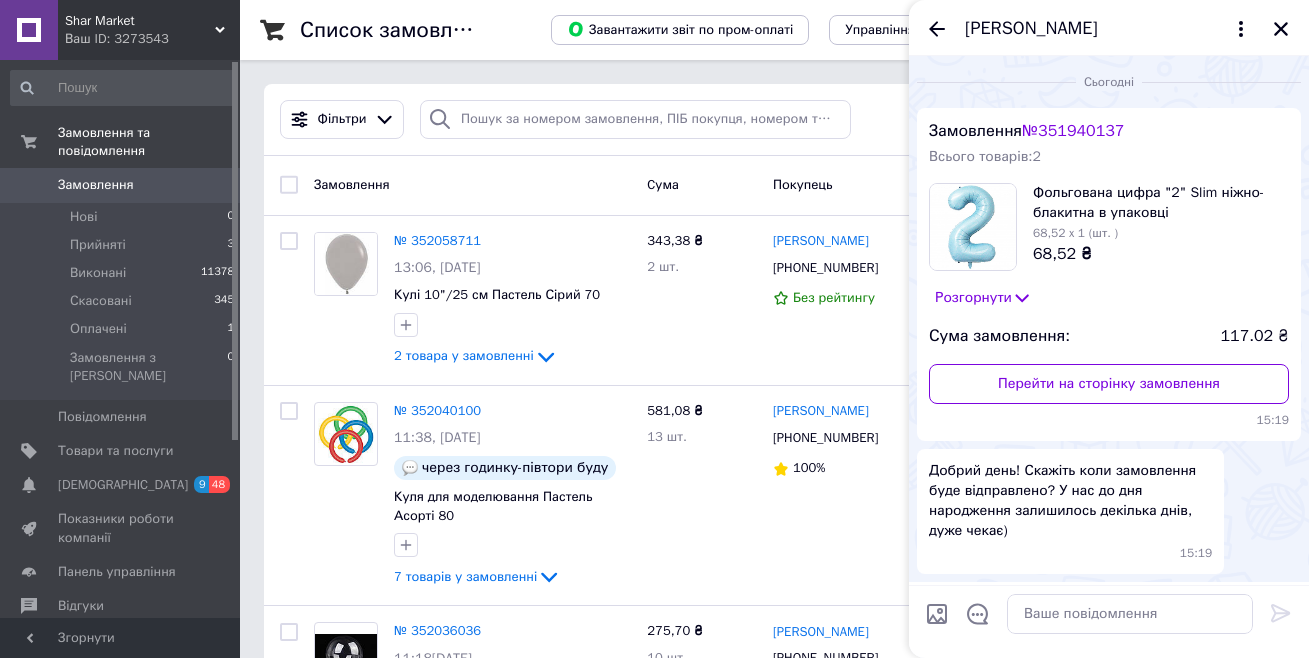 scroll, scrollTop: 70, scrollLeft: 0, axis: vertical 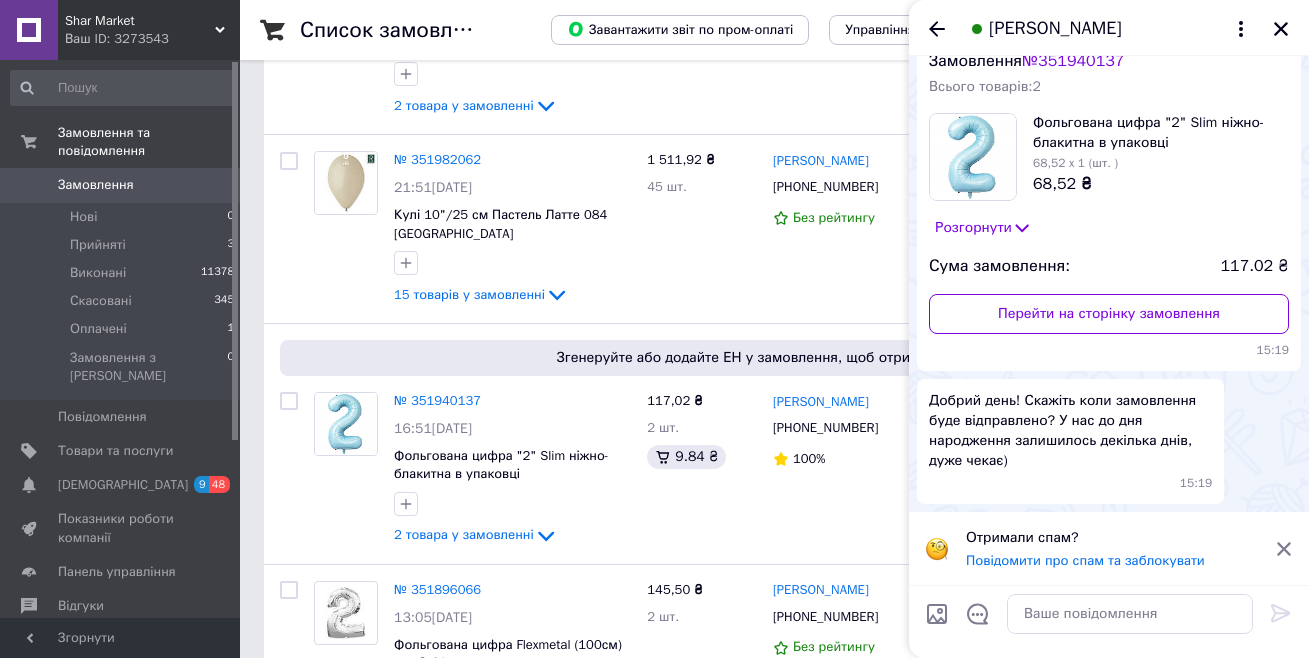 click 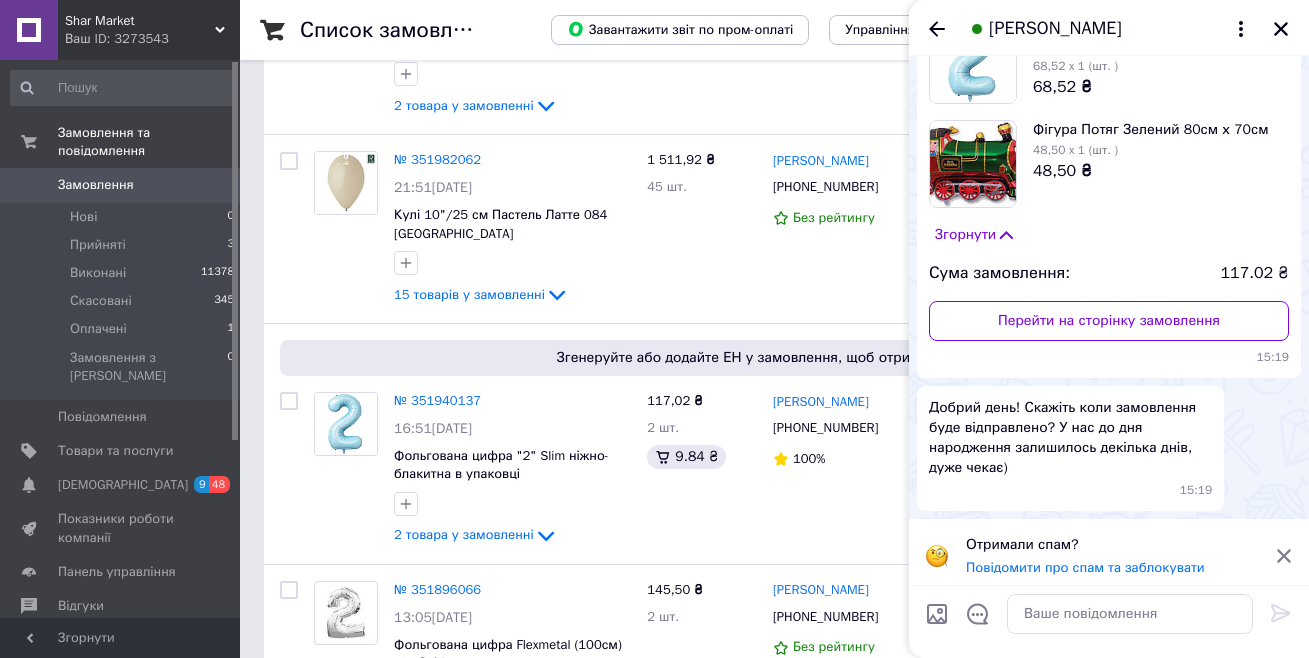 scroll, scrollTop: 174, scrollLeft: 0, axis: vertical 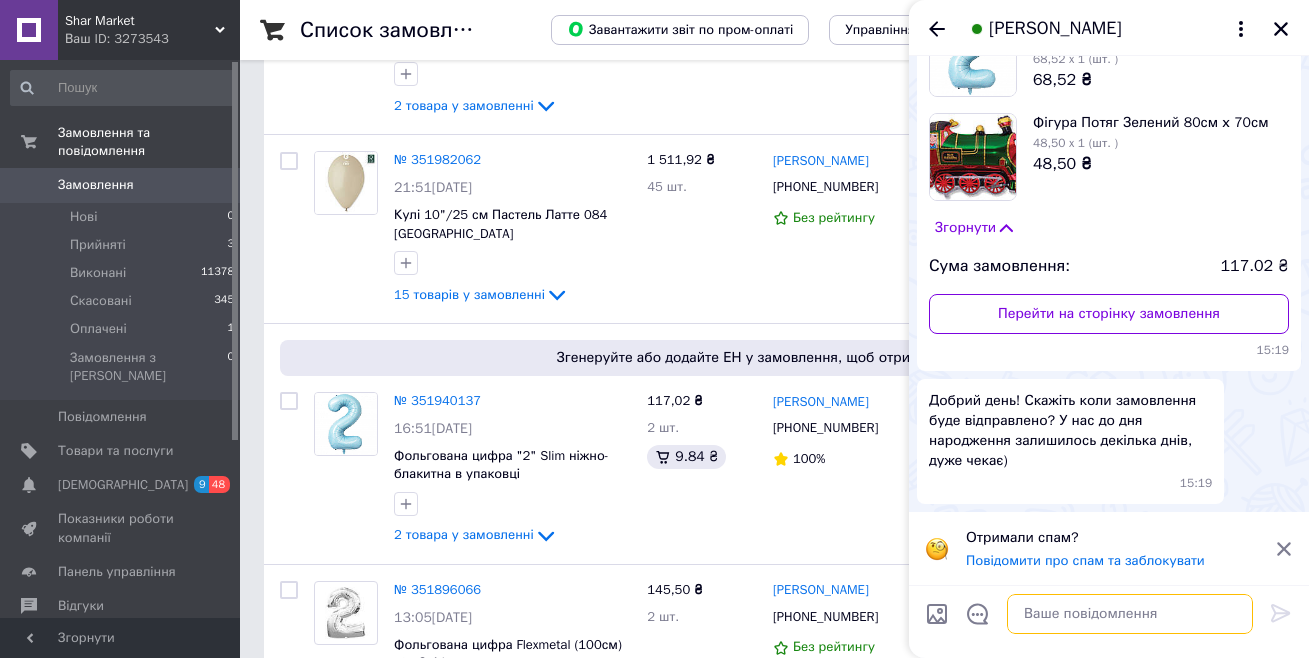 click at bounding box center (1130, 614) 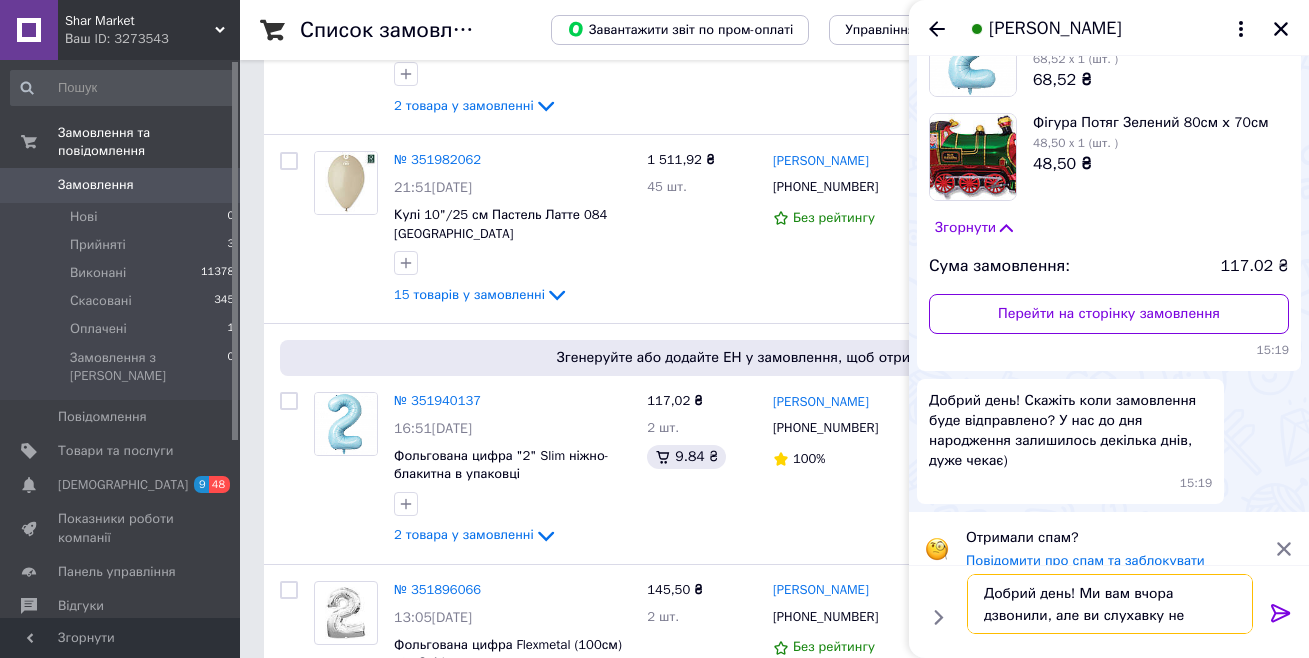 click on "Добрий день! Ми вам вчора дзвонили, але ви слухавку не" at bounding box center [1110, 604] 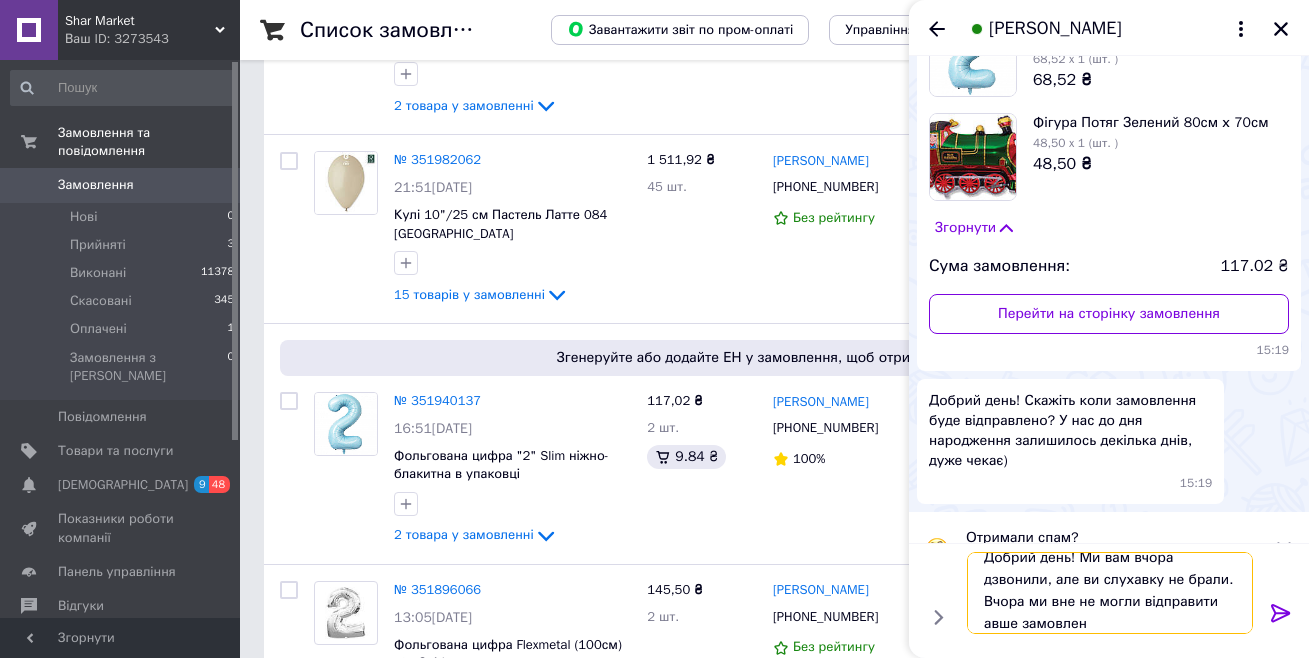 scroll, scrollTop: 2, scrollLeft: 0, axis: vertical 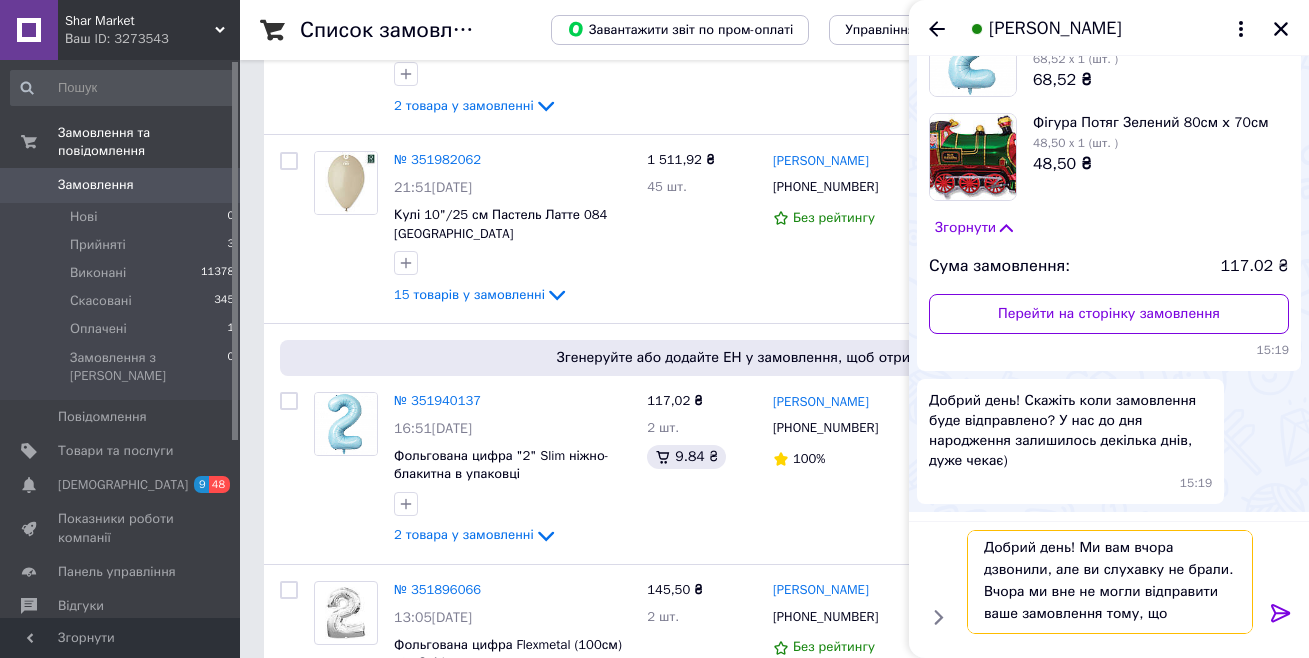 drag, startPoint x: 982, startPoint y: 593, endPoint x: 1174, endPoint y: 630, distance: 195.53261 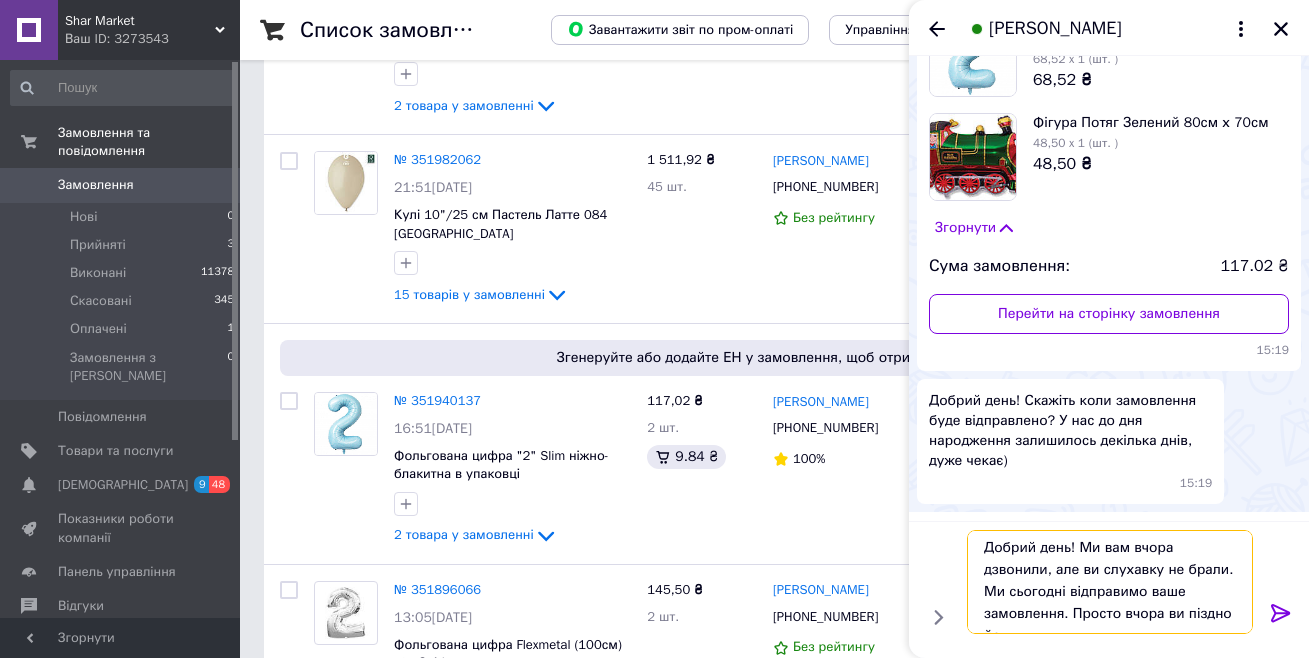 scroll, scrollTop: 14, scrollLeft: 0, axis: vertical 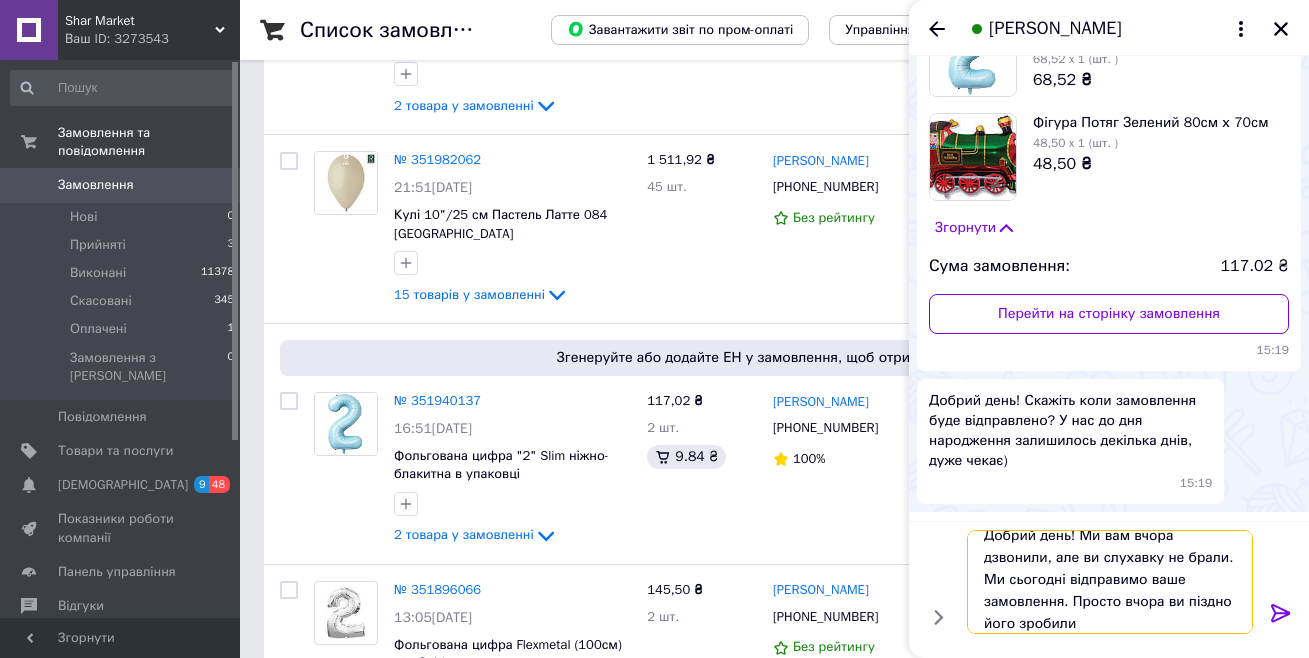 drag, startPoint x: 1199, startPoint y: 603, endPoint x: 1223, endPoint y: 563, distance: 46.647614 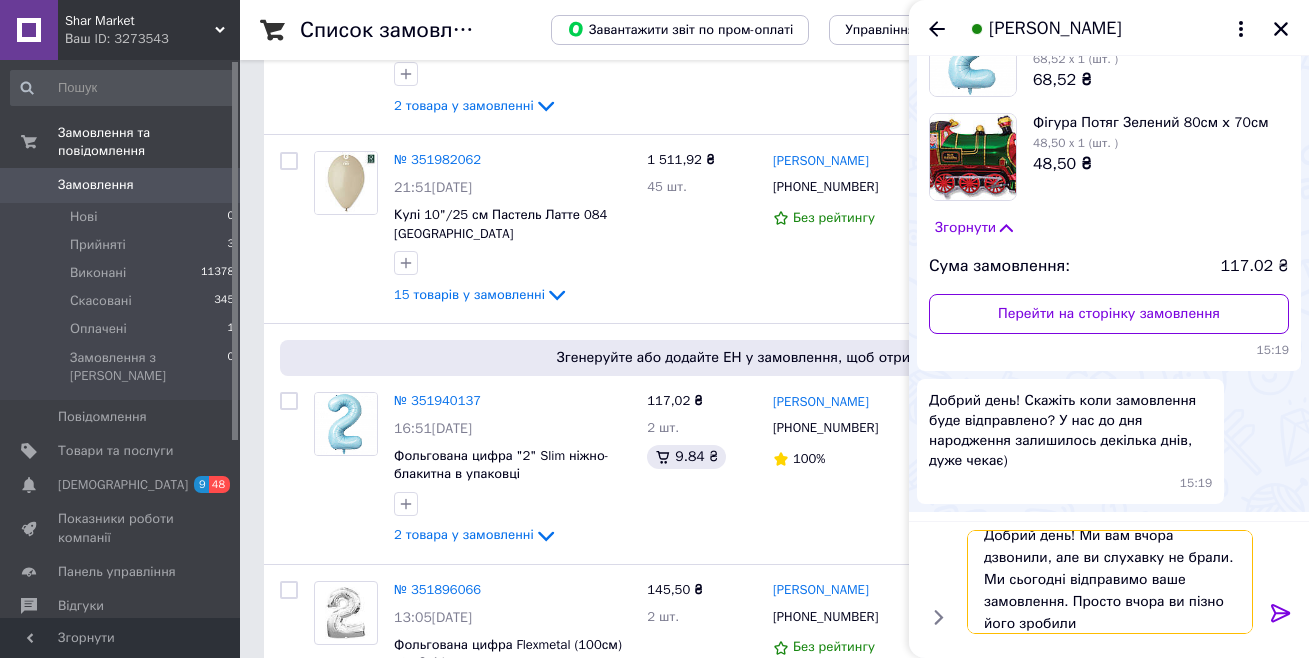 click on "Добрий день! Ми вам вчора дзвонили, але ви слухавку не брали. Ми сьогодні відправимо ваше замовлення. Просто вчора ви пізно його зробили" at bounding box center (1110, 582) 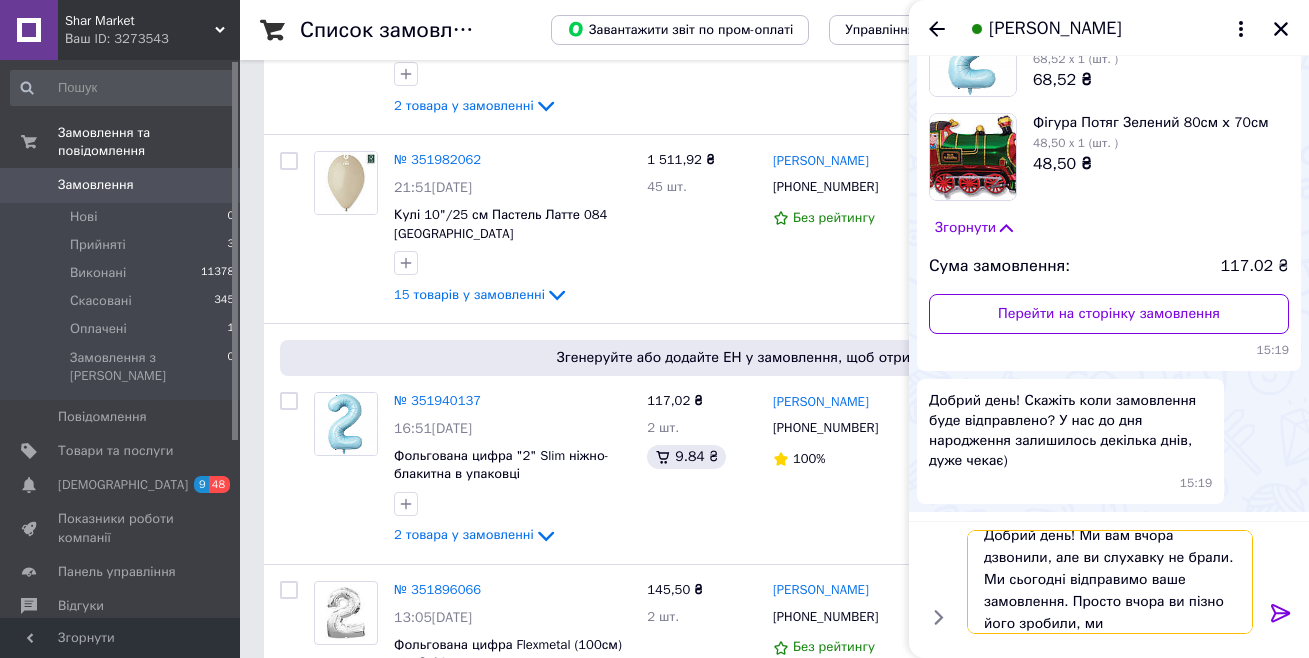 click on "Добрий день! Ми вам вчора дзвонили, але ви слухавку не брали. Ми сьогодні відправимо ваше замовлення. Просто вчора ви пізно його зробили, ми" at bounding box center [1110, 582] 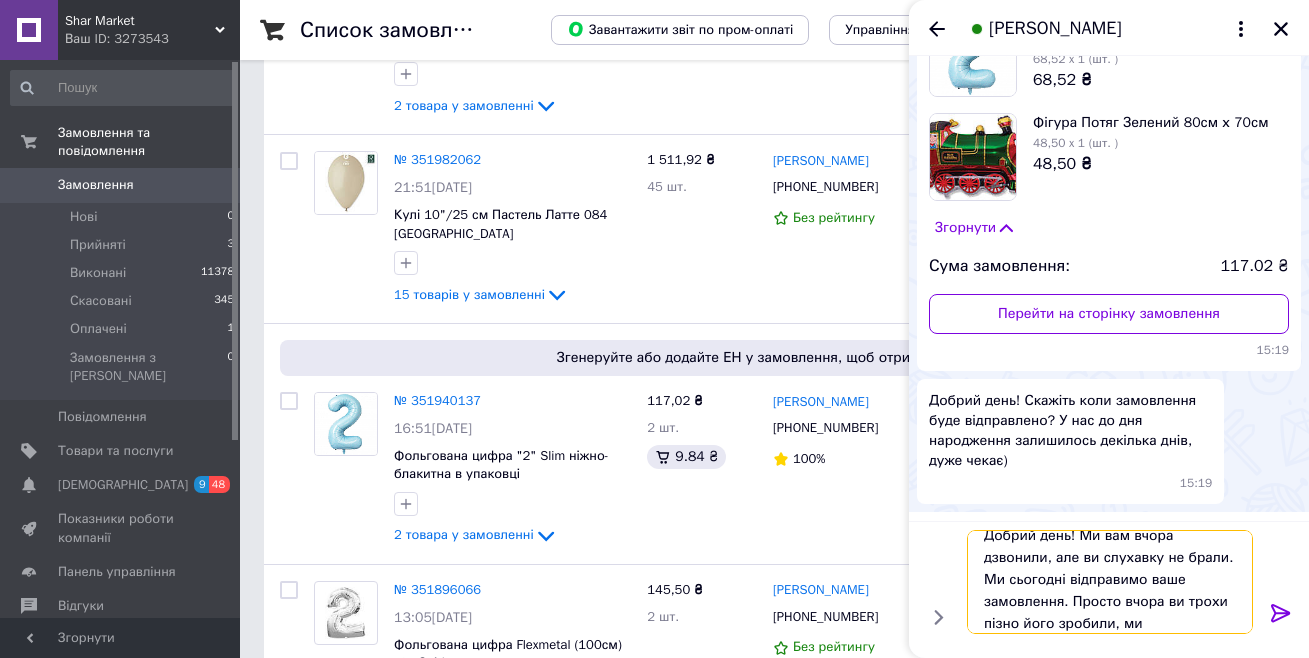 click on "Добрий день! Ми вам вчора дзвонили, але ви слухавку не брали. Ми сьогодні відправимо ваше замовлення. Просто вчора ви трохи  пізно його зробили, ми" at bounding box center [1110, 582] 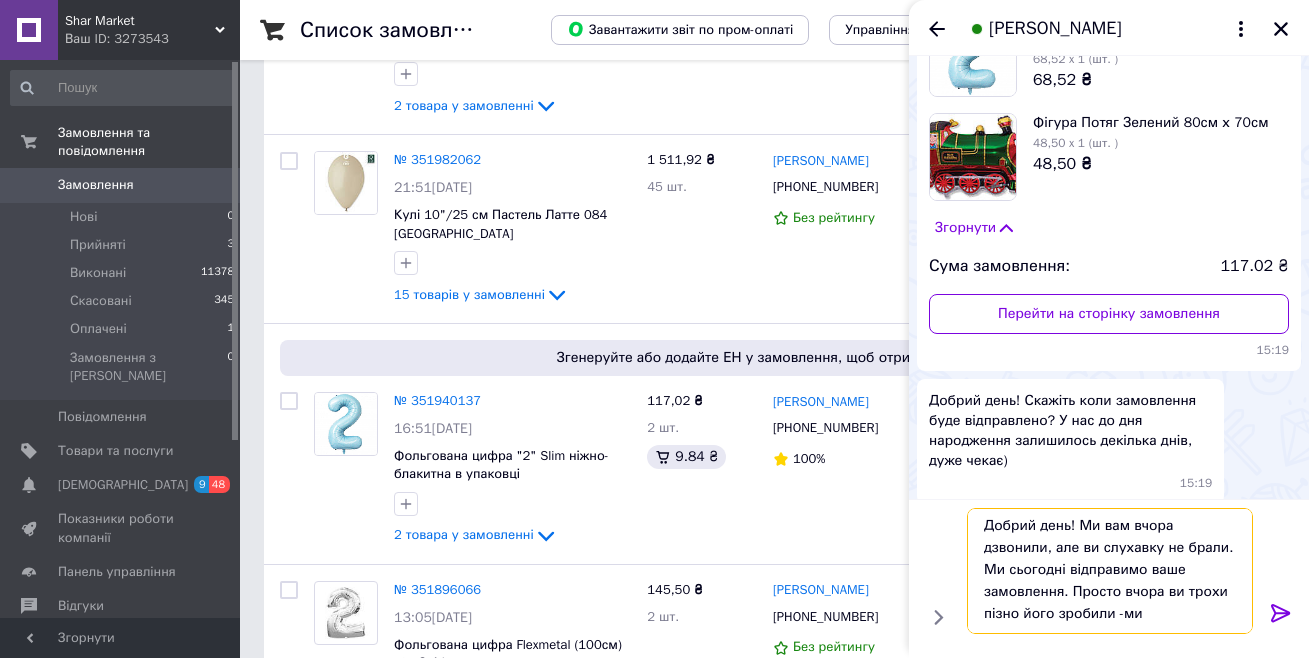 scroll, scrollTop: 2, scrollLeft: 0, axis: vertical 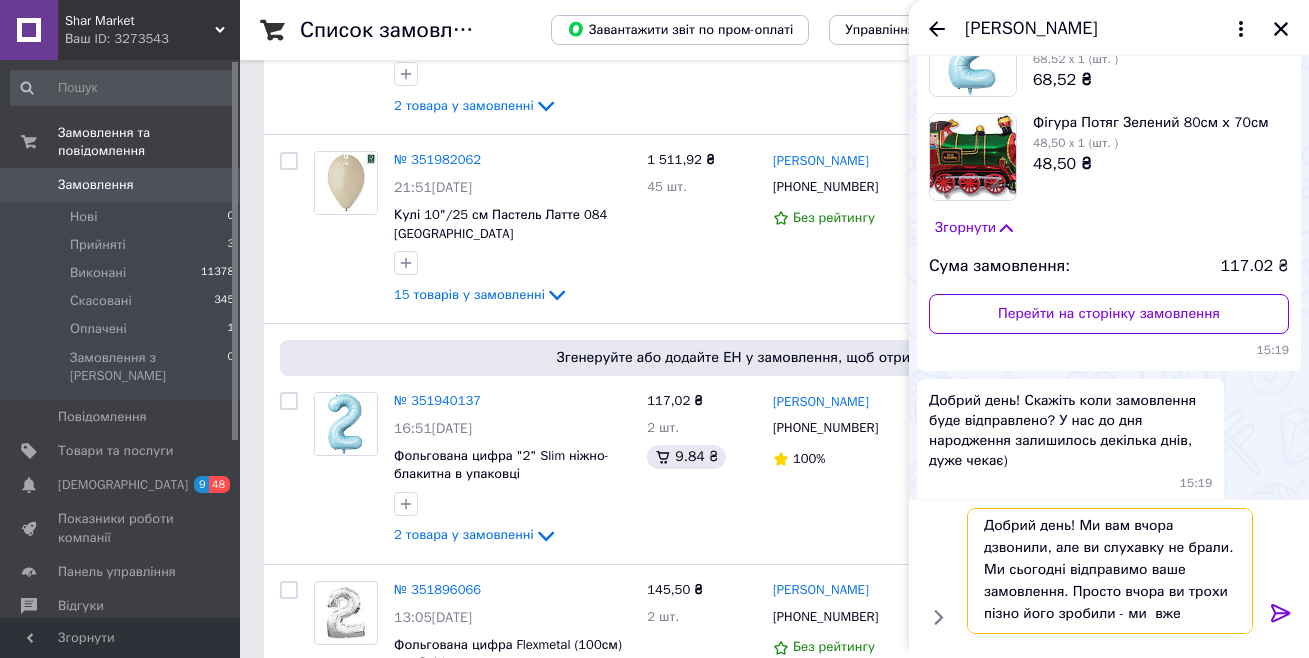 click on "Добрий день! Ми вам вчора дзвонили, але ви слухавку не брали. Ми сьогодні відправимо ваше замовлення. Просто вчора ви трохи  пізно його зробили - ми  вже" at bounding box center [1110, 571] 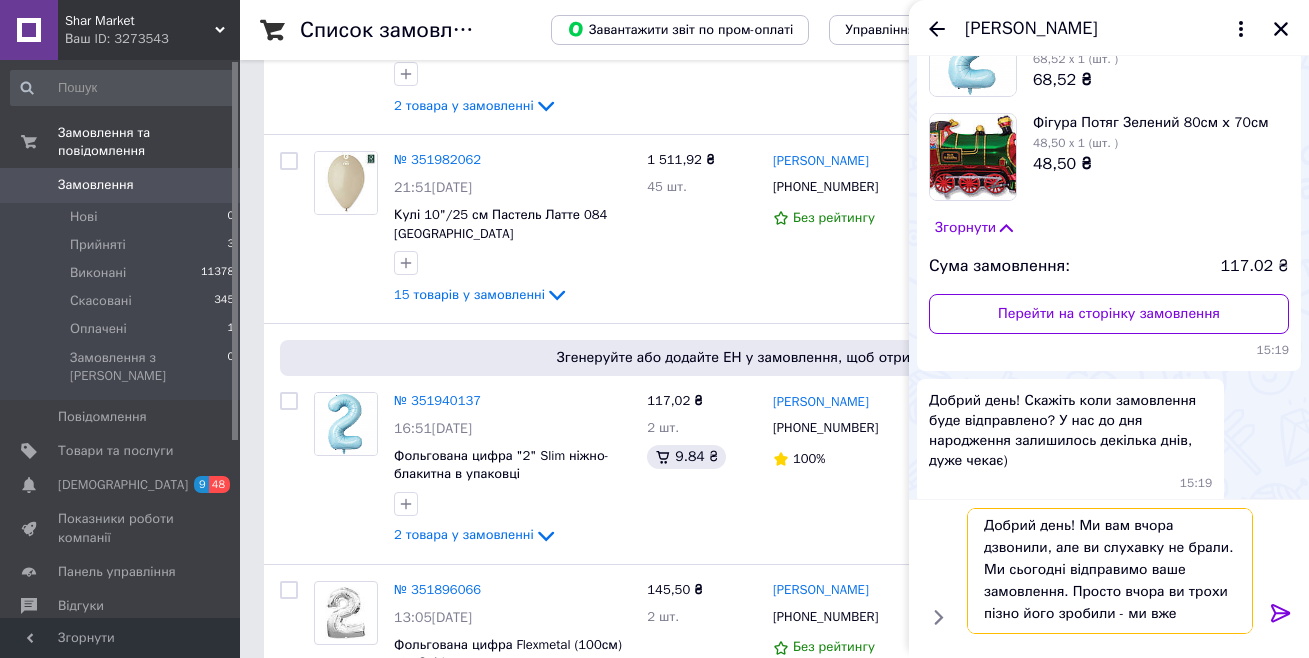 click on "Добрий день! Ми вам вчора дзвонили, але ви слухавку не брали. Ми сьогодні відправимо ваше замовлення. Просто вчора ви трохи  пізно його зробили - ми вже" at bounding box center (1110, 571) 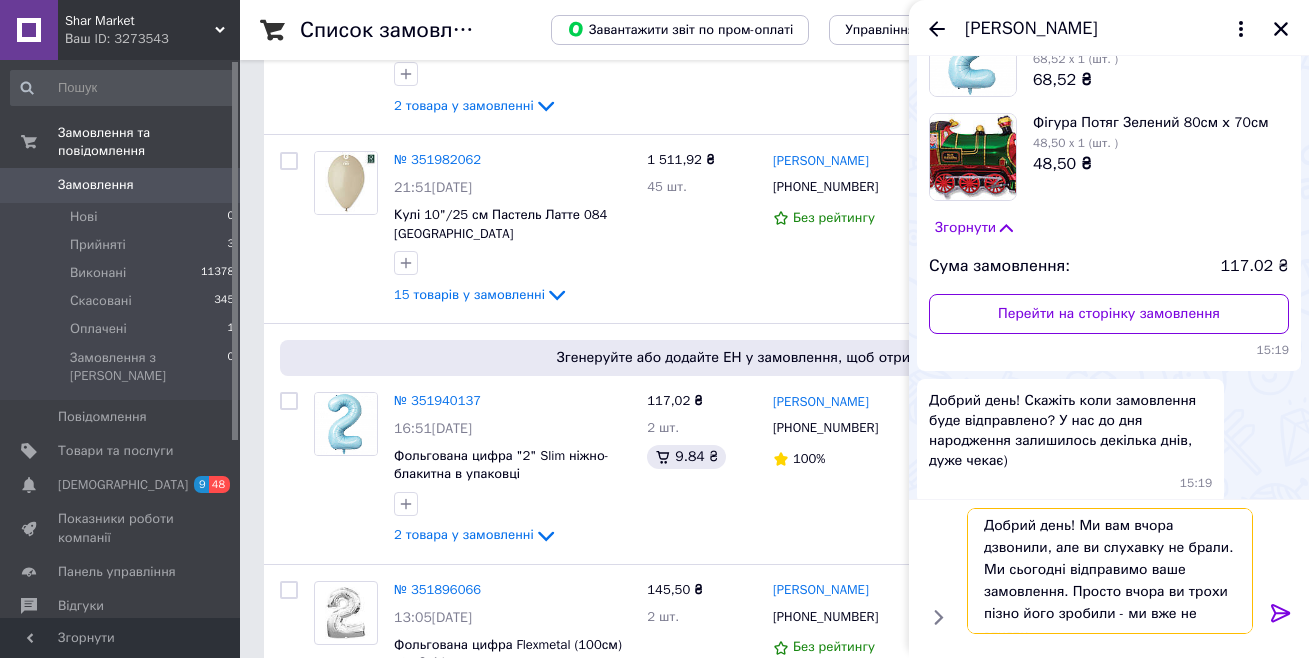 scroll, scrollTop: 14, scrollLeft: 0, axis: vertical 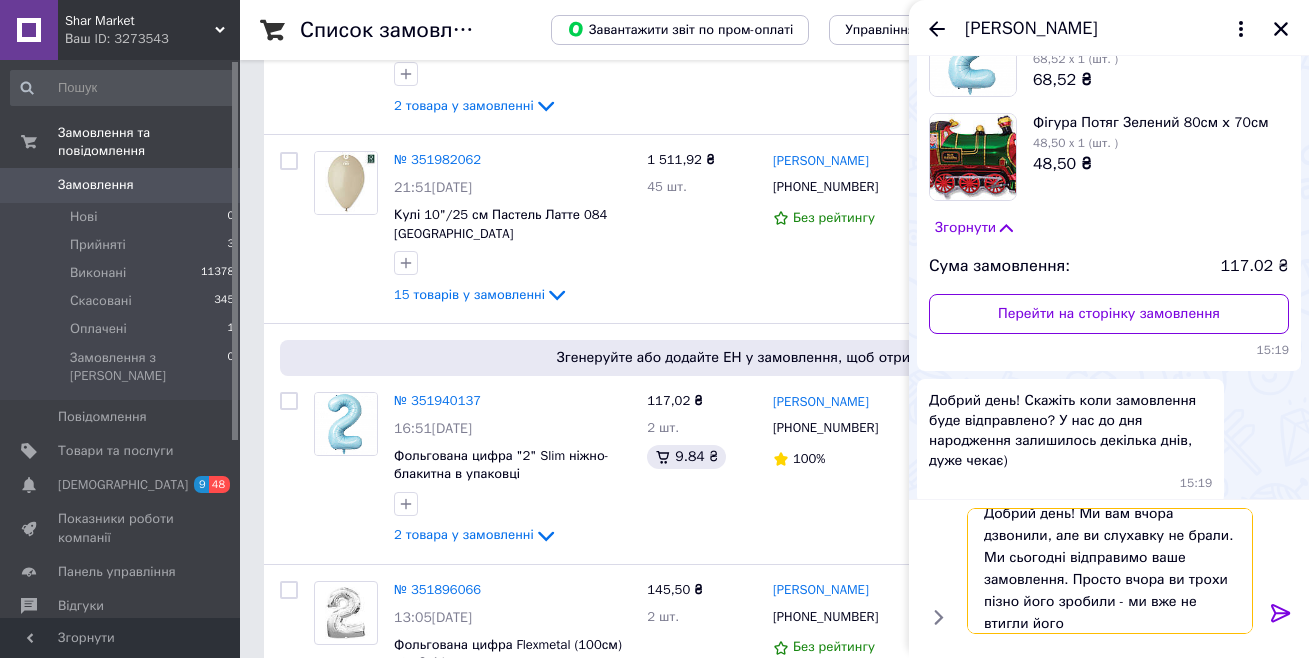 drag, startPoint x: 989, startPoint y: 623, endPoint x: 1007, endPoint y: 605, distance: 25.455845 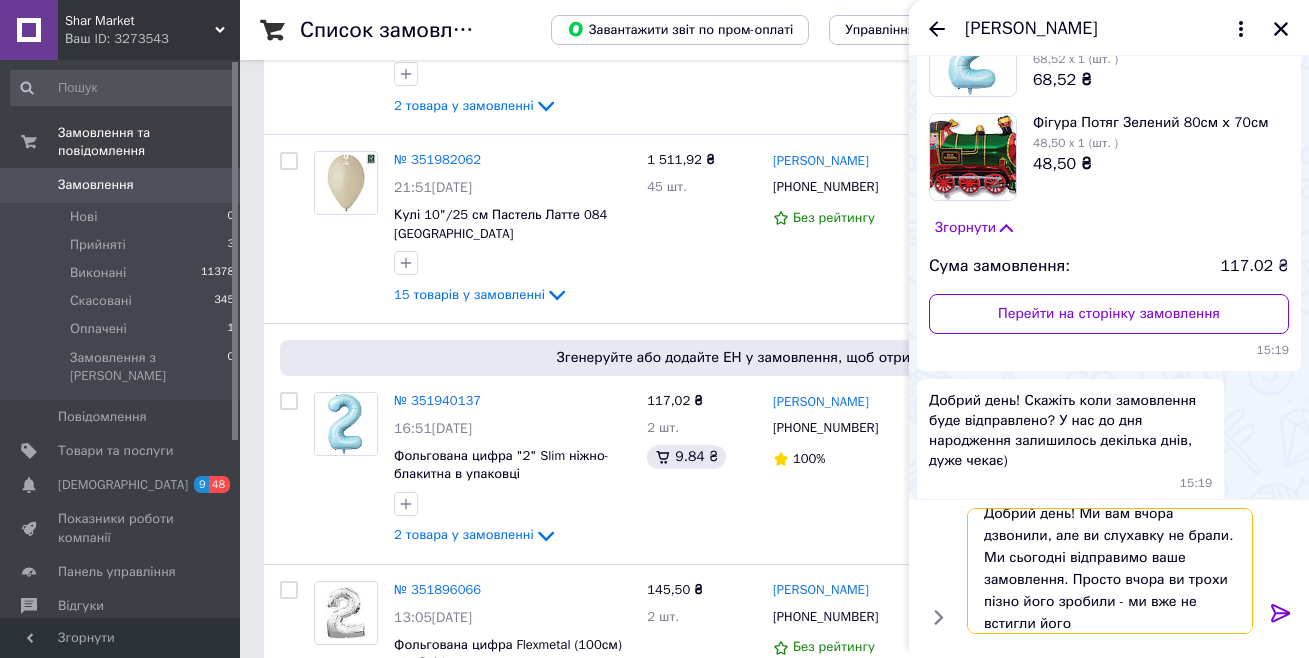 click on "Добрий день! Ми вам вчора дзвонили, але ви слухавку не брали. Ми сьогодні відправимо ваше замовлення. Просто вчора ви трохи  пізно його зробили - ми вже не встигли його" at bounding box center (1110, 571) 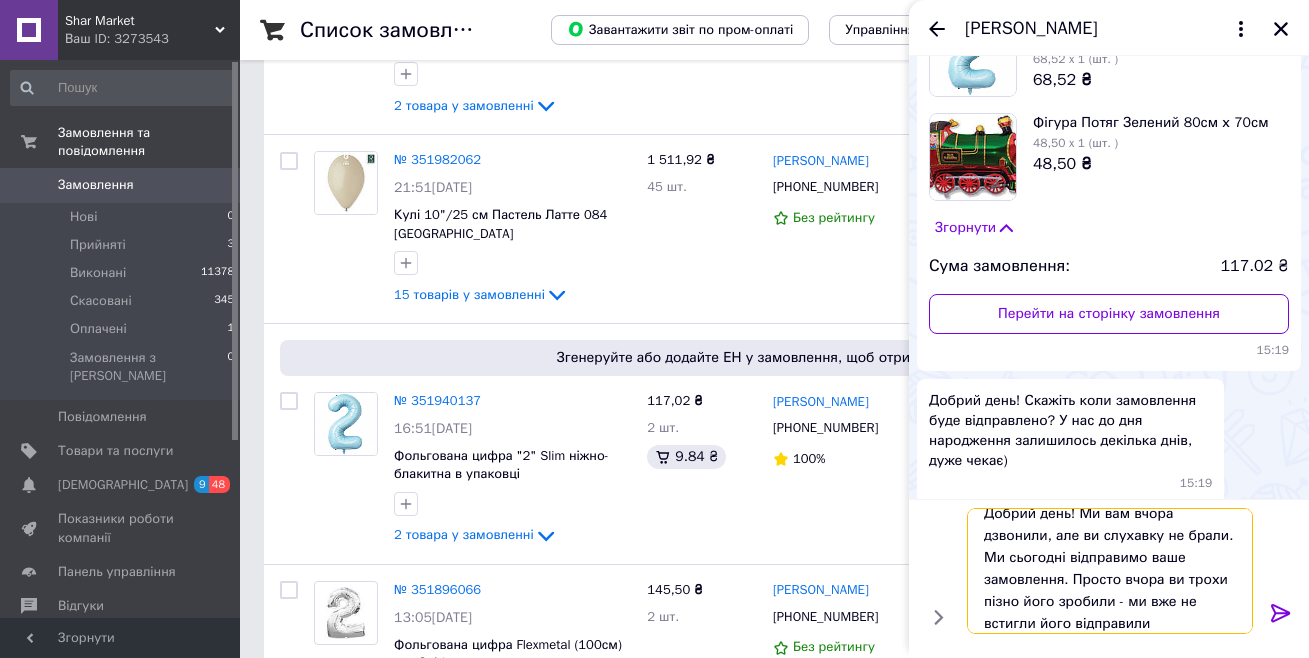 click on "Добрий день! Ми вам вчора дзвонили, але ви слухавку не брали. Ми сьогодні відправимо ваше замовлення. Просто вчора ви трохи  пізно його зробили - ми вже не встигли його відправили" at bounding box center [1110, 571] 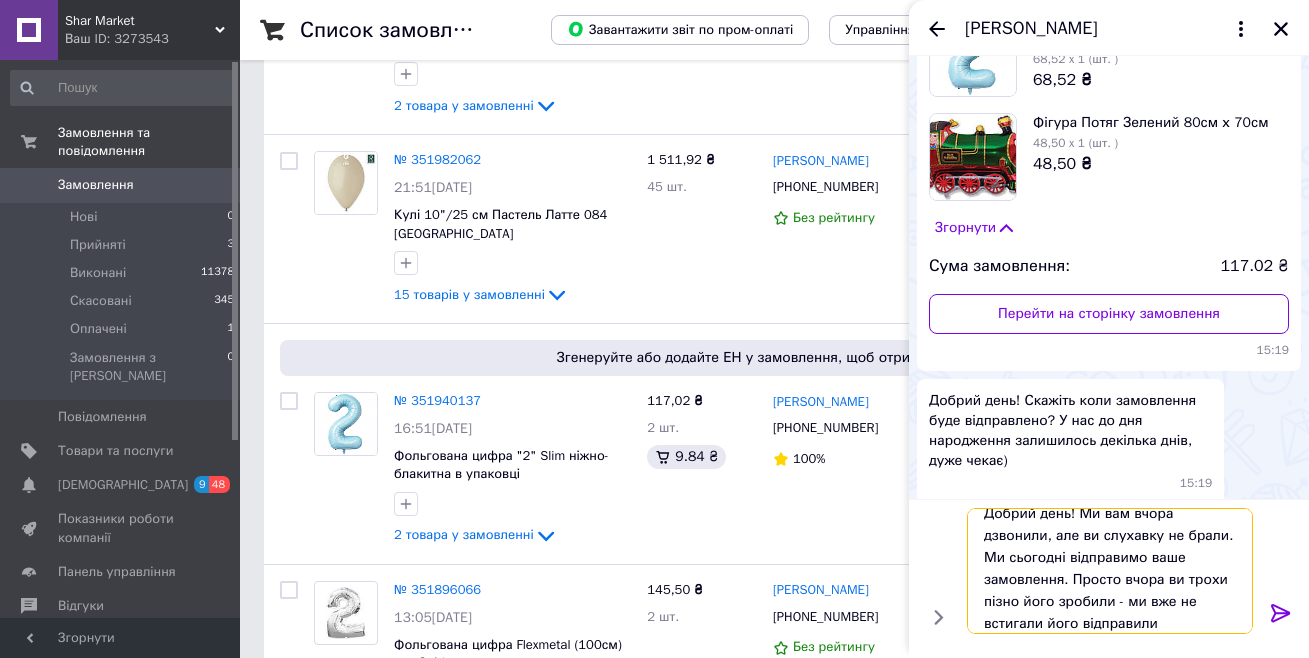click on "Добрий день! Ми вам вчора дзвонили, але ви слухавку не брали. Ми сьогодні відправимо ваше замовлення. Просто вчора ви трохи  пізно його зробили - ми вже не встигали його відправили" at bounding box center [1110, 571] 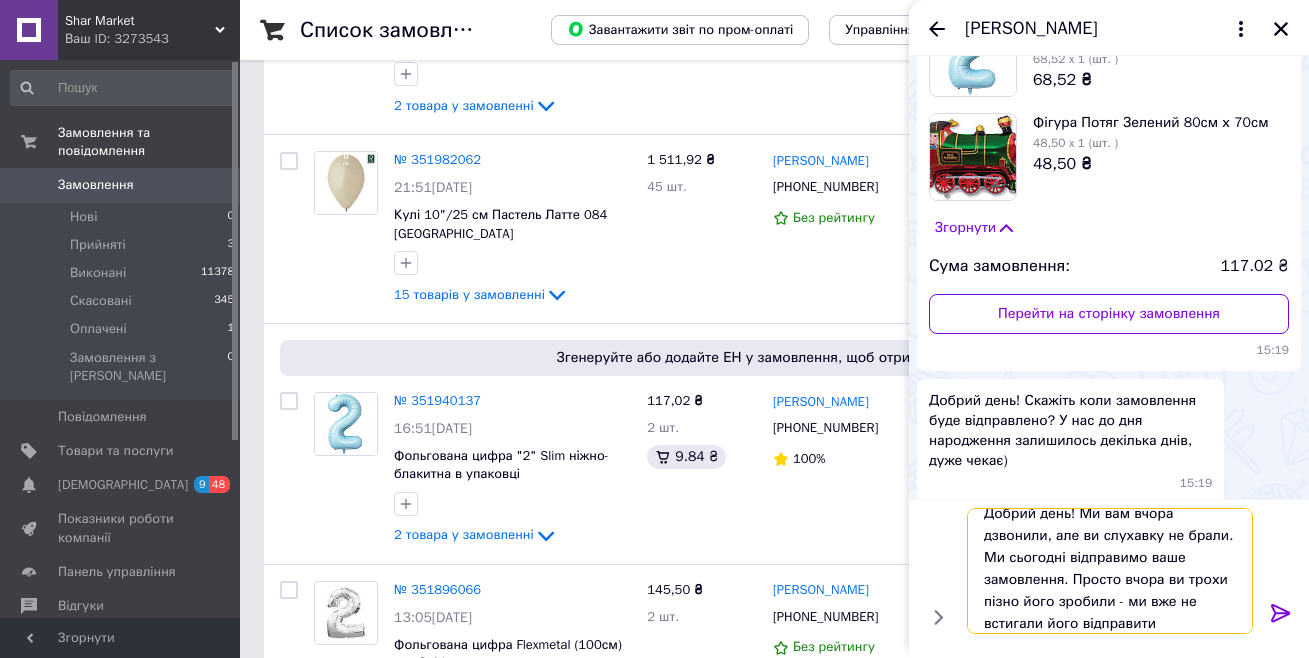 click on "Добрий день! Ми вам вчора дзвонили, але ви слухавку не брали. Ми сьогодні відправимо ваше замовлення. Просто вчора ви трохи  пізно його зробили - ми вже не встигали його відправити" at bounding box center (1110, 571) 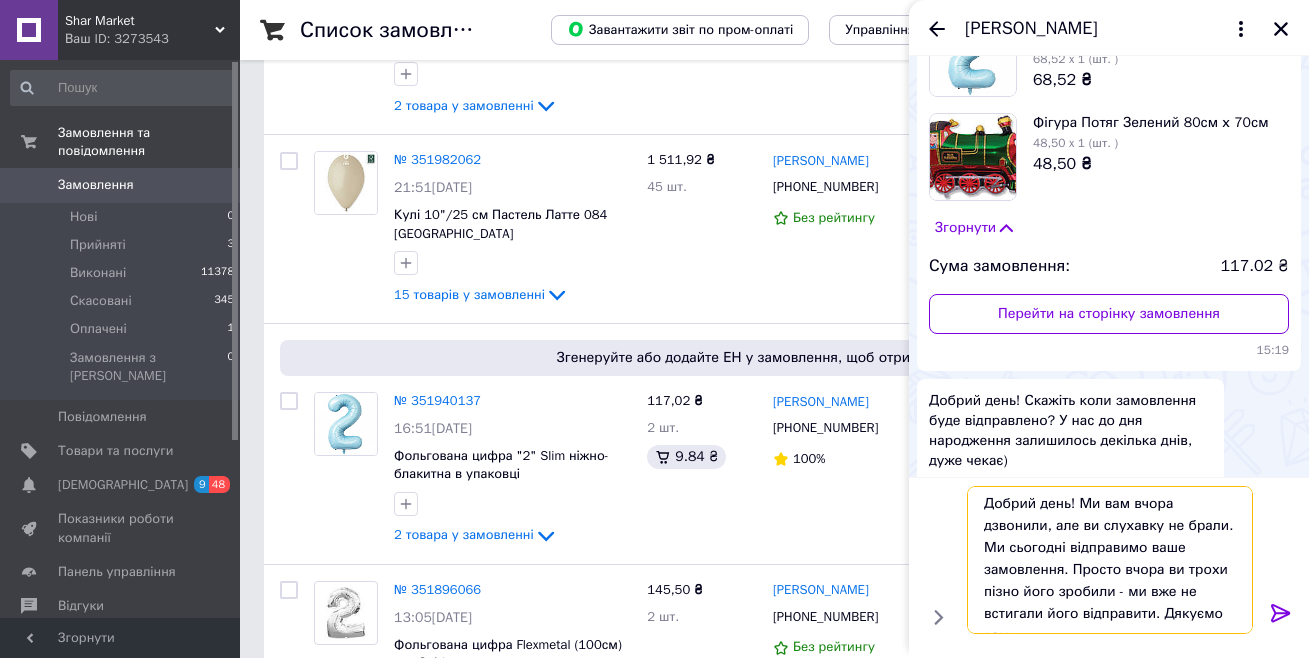 scroll, scrollTop: 14, scrollLeft: 0, axis: vertical 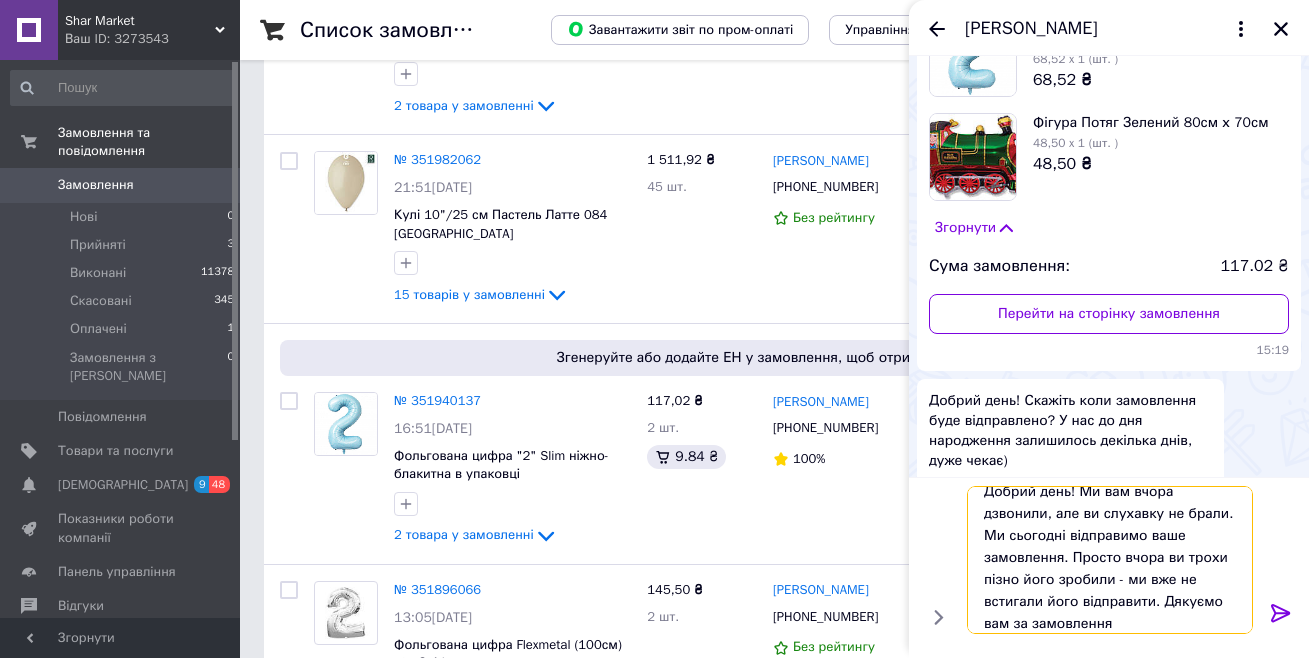 type on "Добрий день! Ми вам вчора дзвонили, але ви слухавку не брали. Ми сьогодні відправимо ваше замовлення. Просто вчора ви трохи  пізно його зробили - ми вже не встигали його відправити. Дякуємо вам за замовлення." 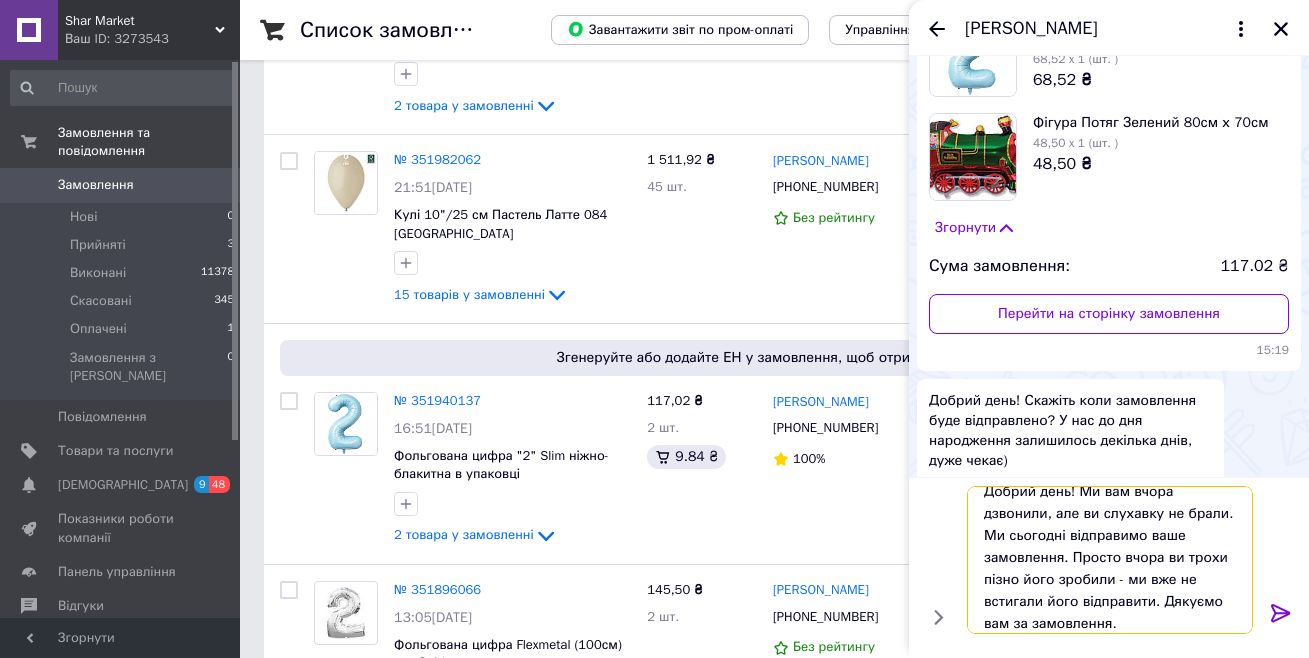 type 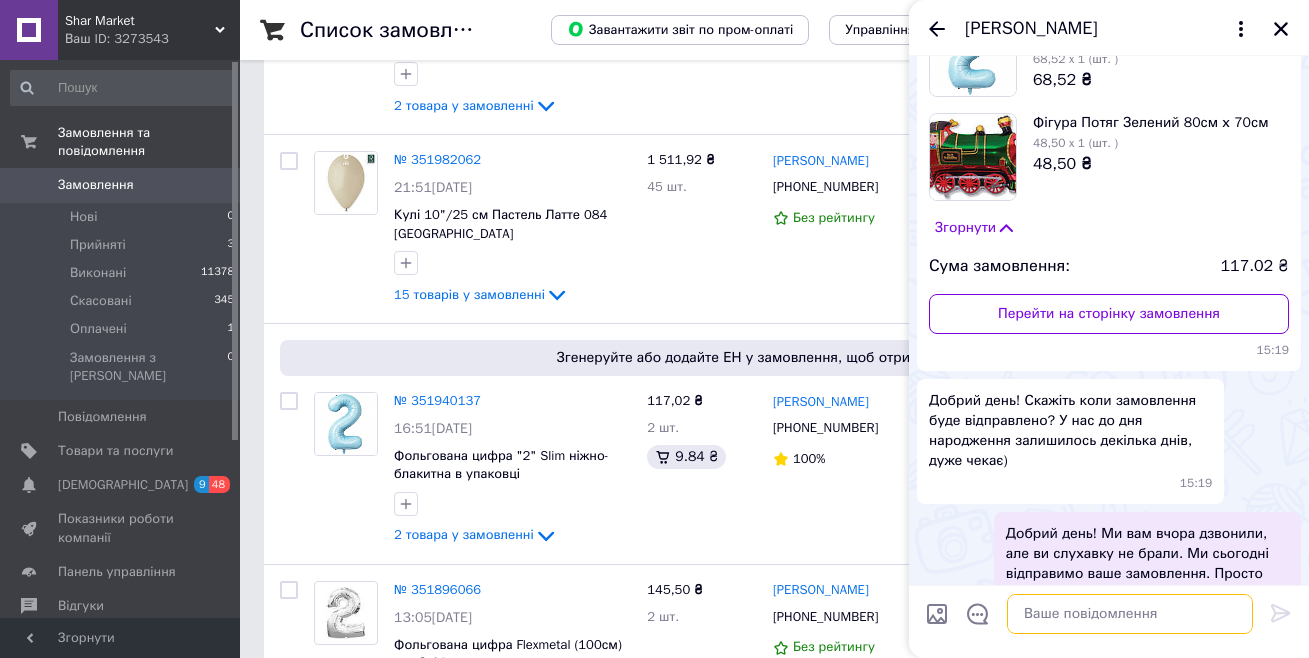 scroll, scrollTop: 0, scrollLeft: 0, axis: both 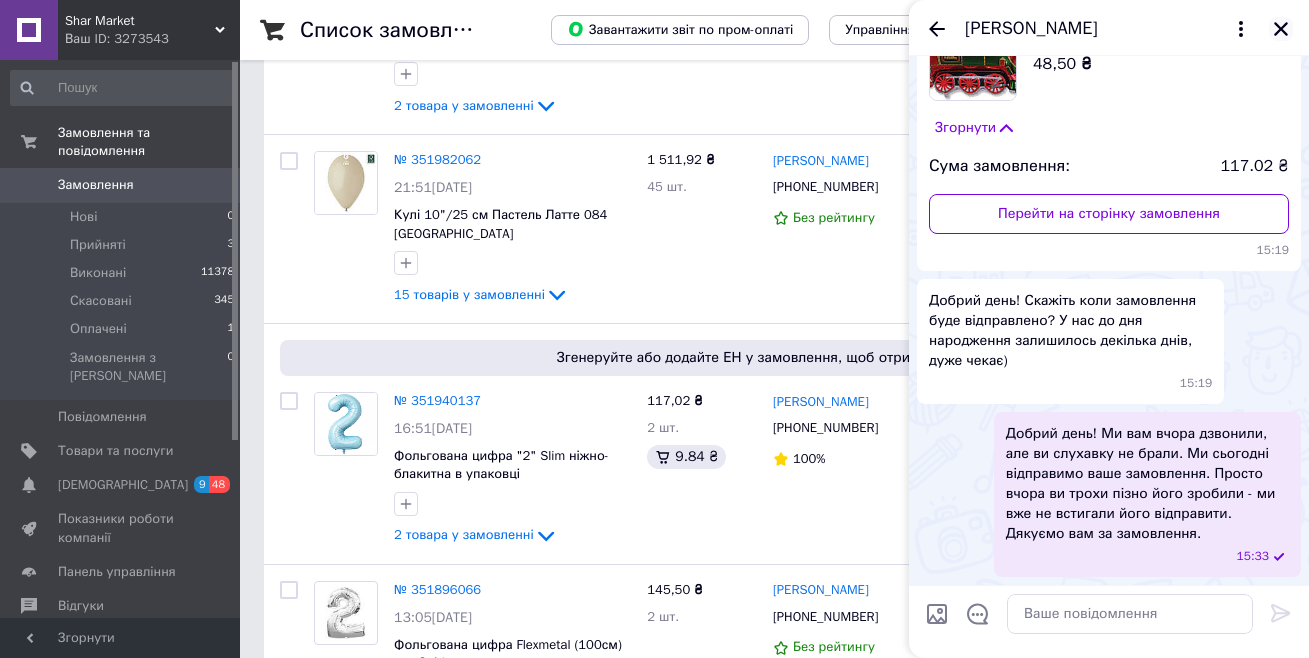 click 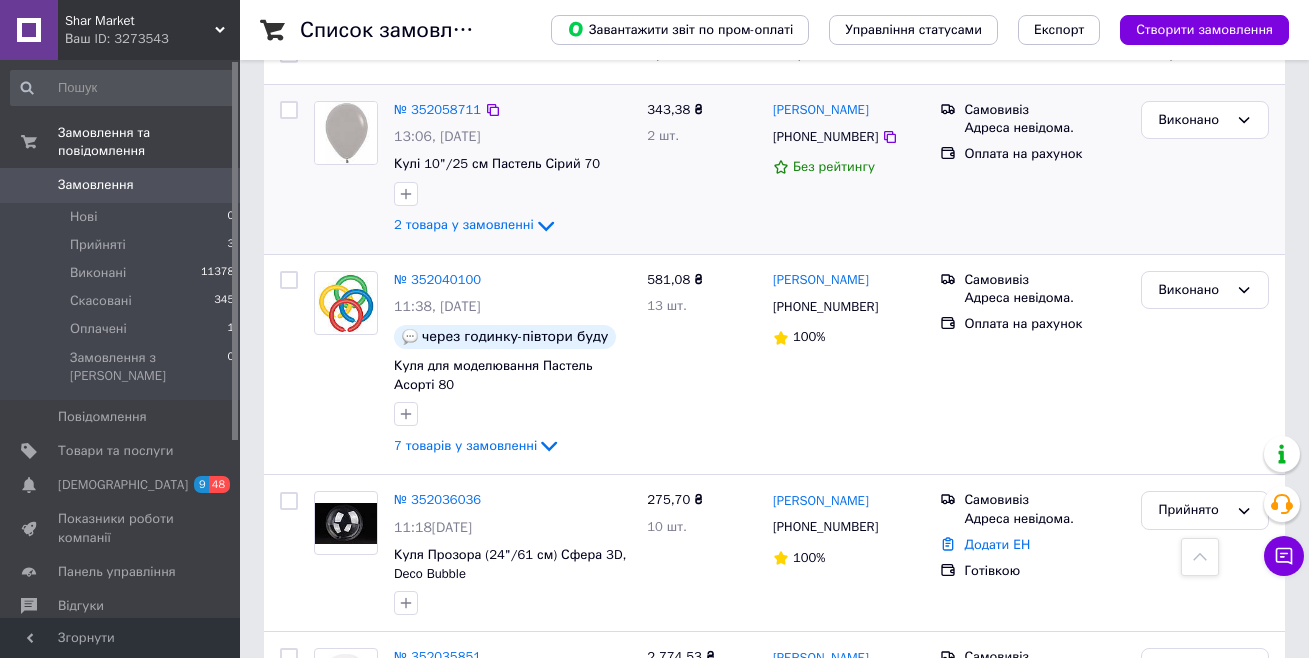 scroll, scrollTop: 0, scrollLeft: 0, axis: both 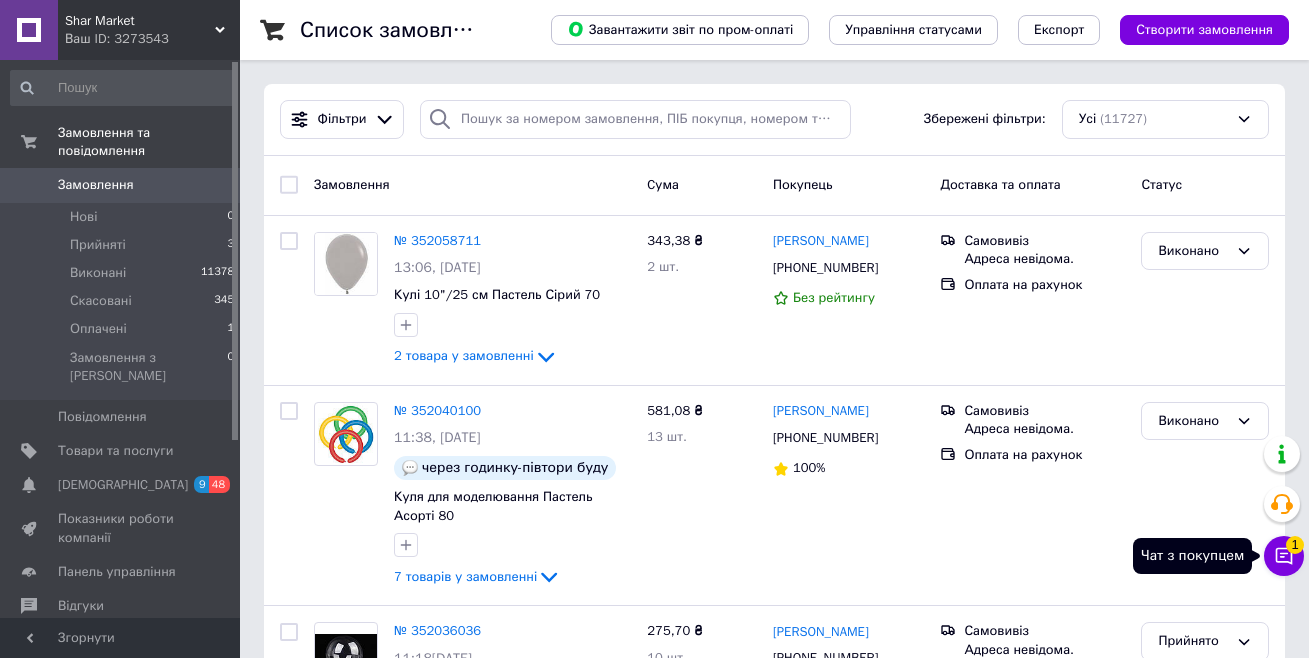 click 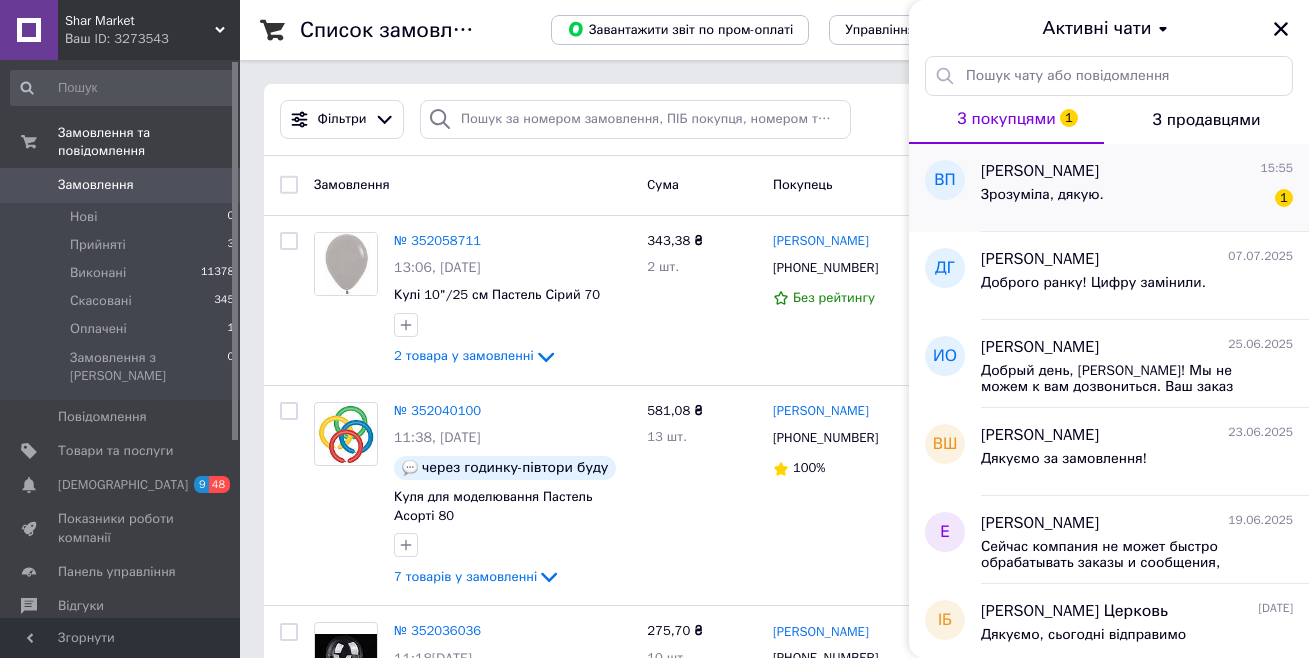 click on "Зрозуміла, дякую." at bounding box center (1042, 201) 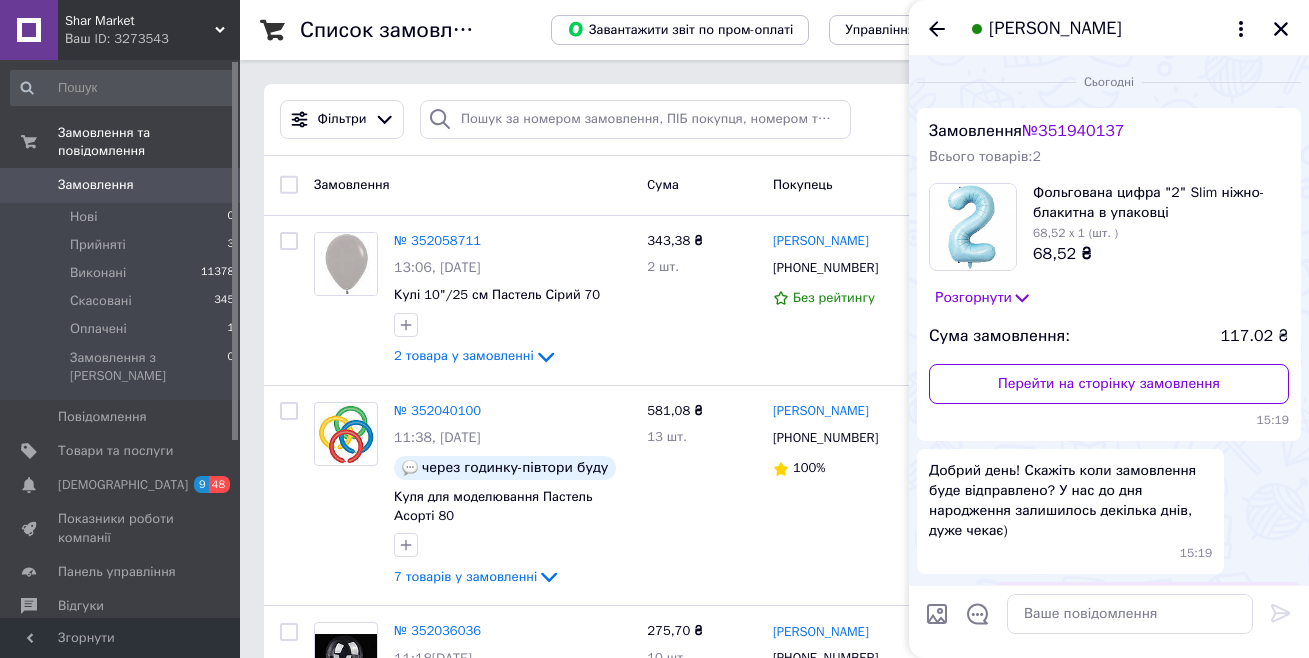 scroll, scrollTop: 259, scrollLeft: 0, axis: vertical 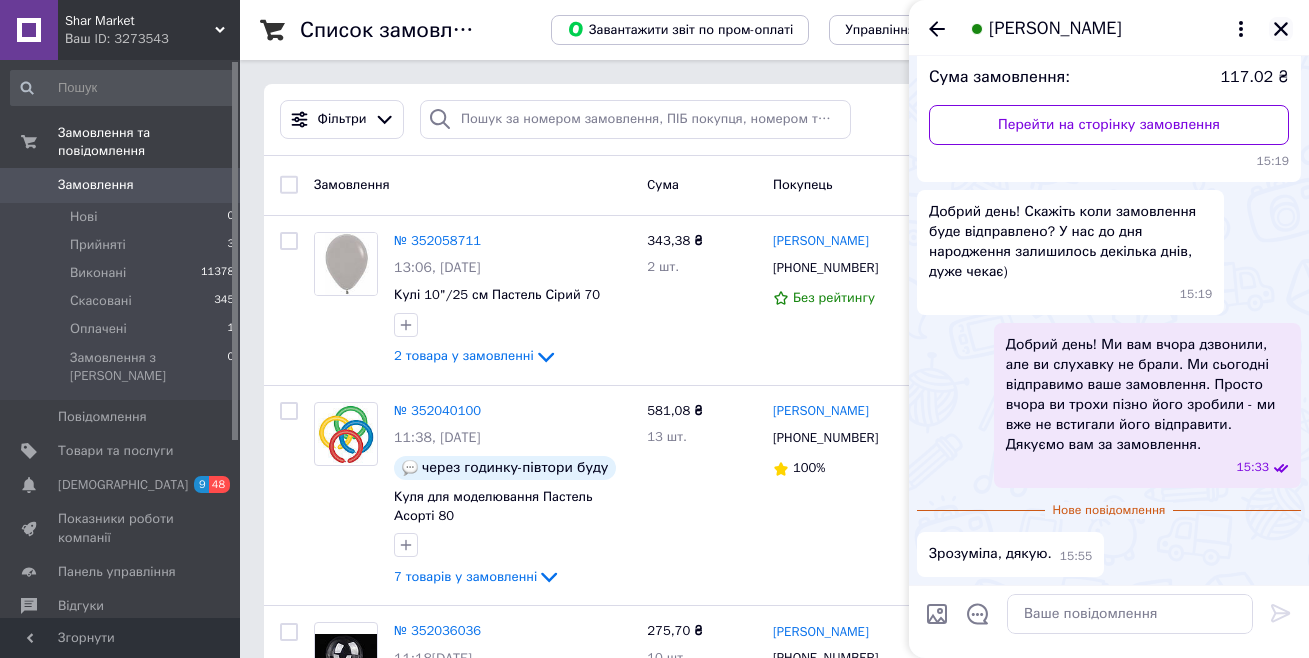 click 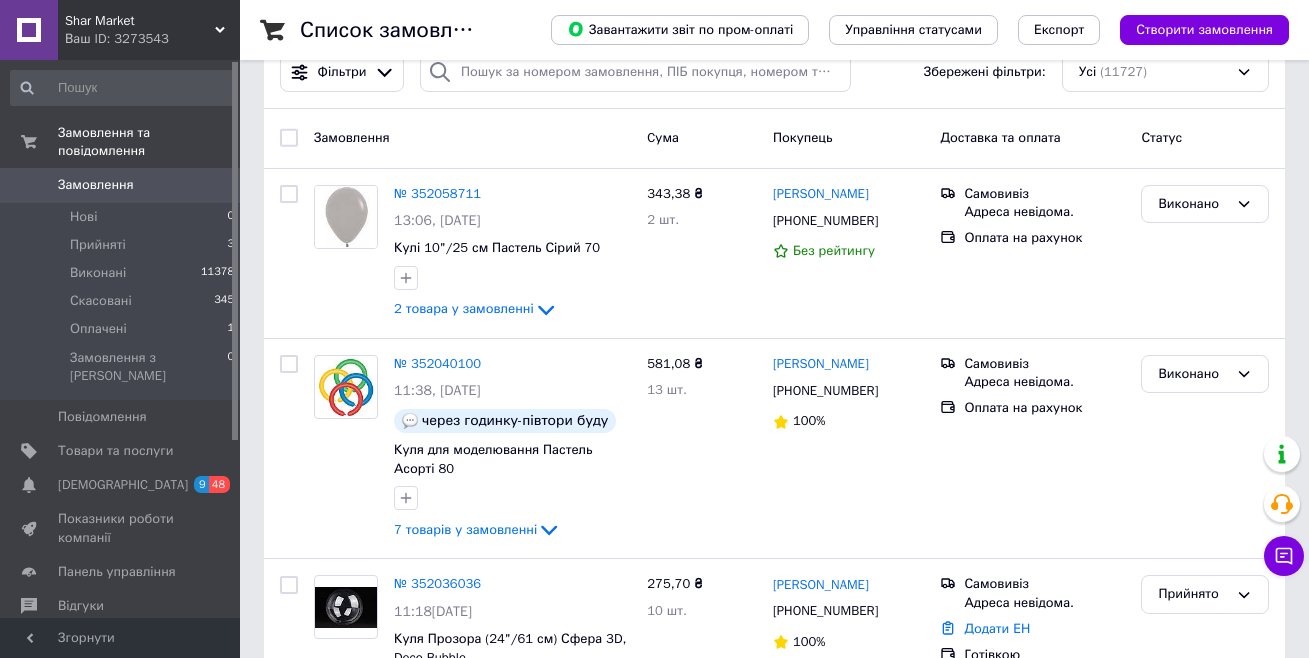 scroll, scrollTop: 0, scrollLeft: 0, axis: both 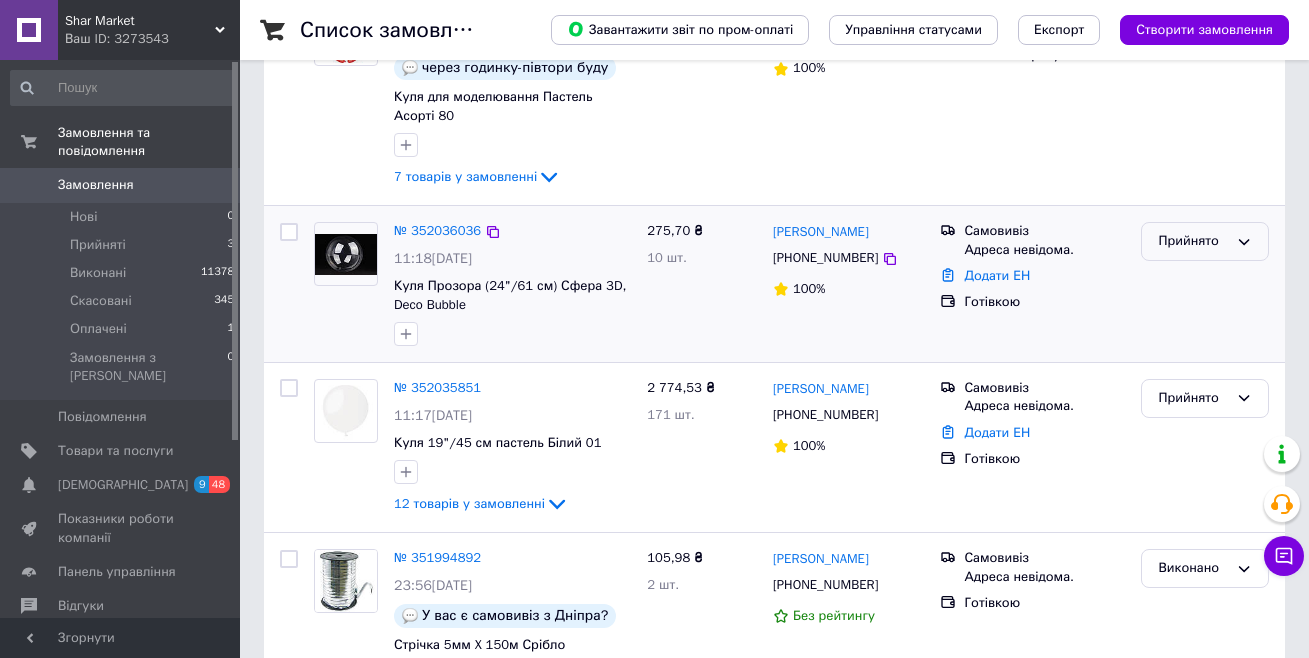 click 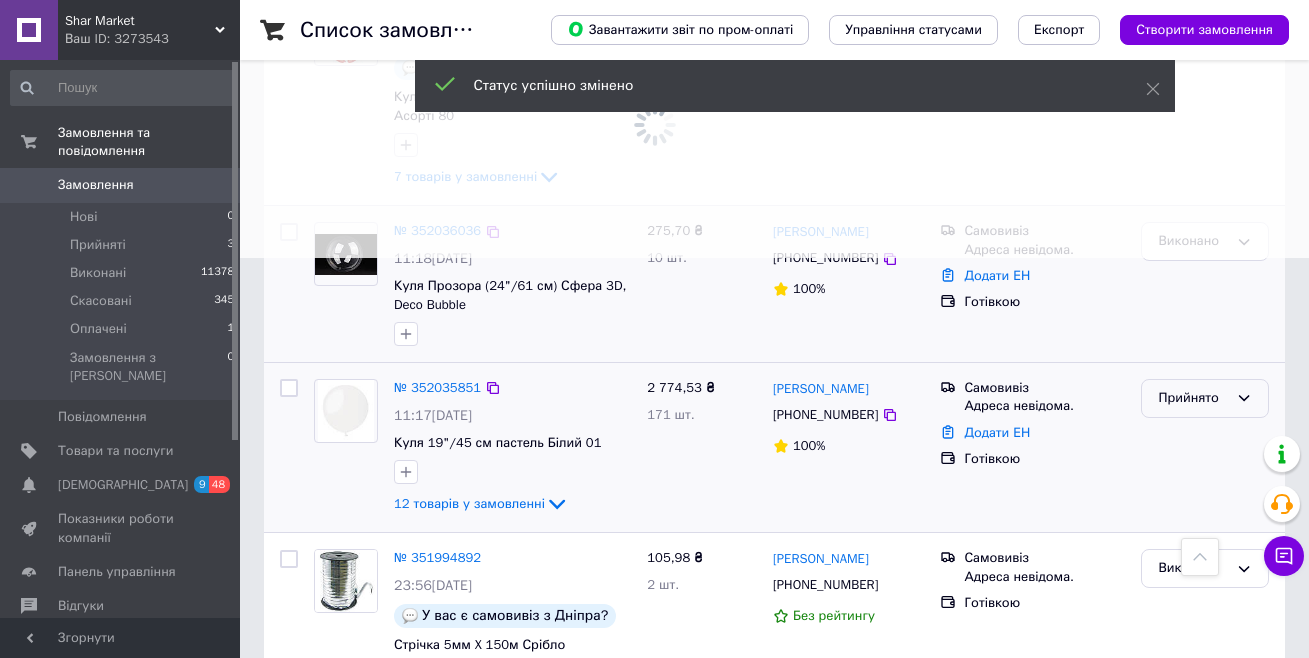 scroll, scrollTop: 600, scrollLeft: 0, axis: vertical 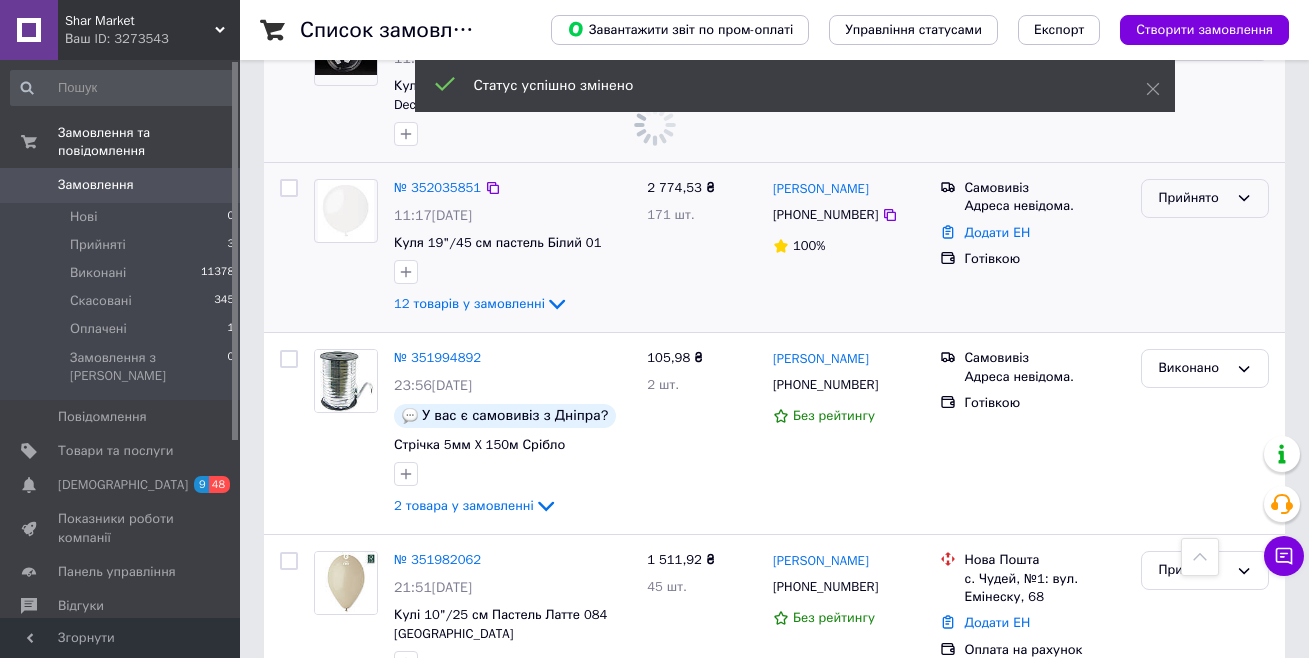 click 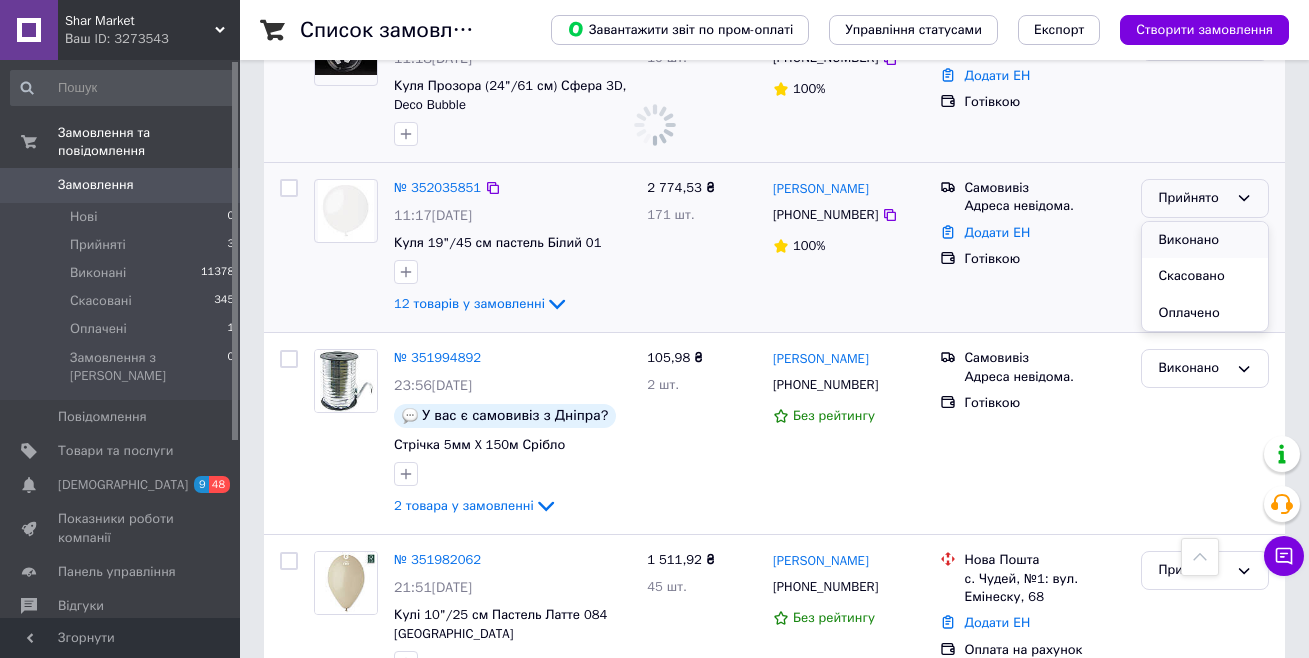 click on "Виконано" at bounding box center (1205, 240) 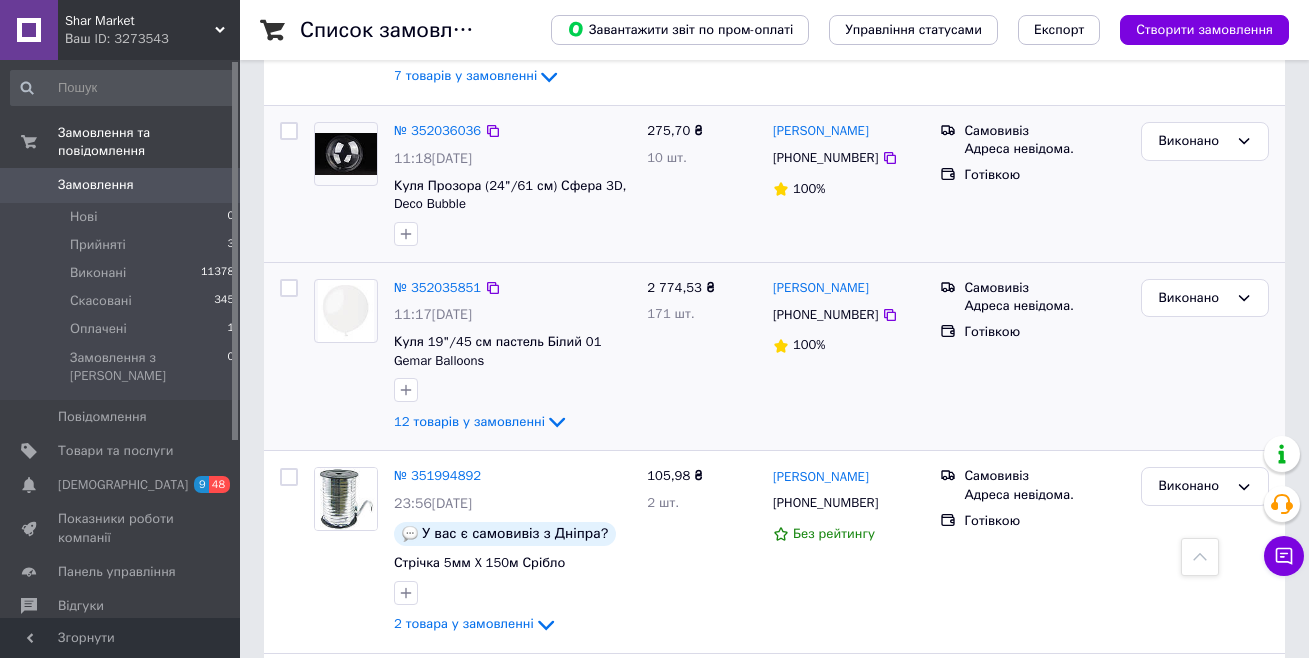 scroll, scrollTop: 0, scrollLeft: 0, axis: both 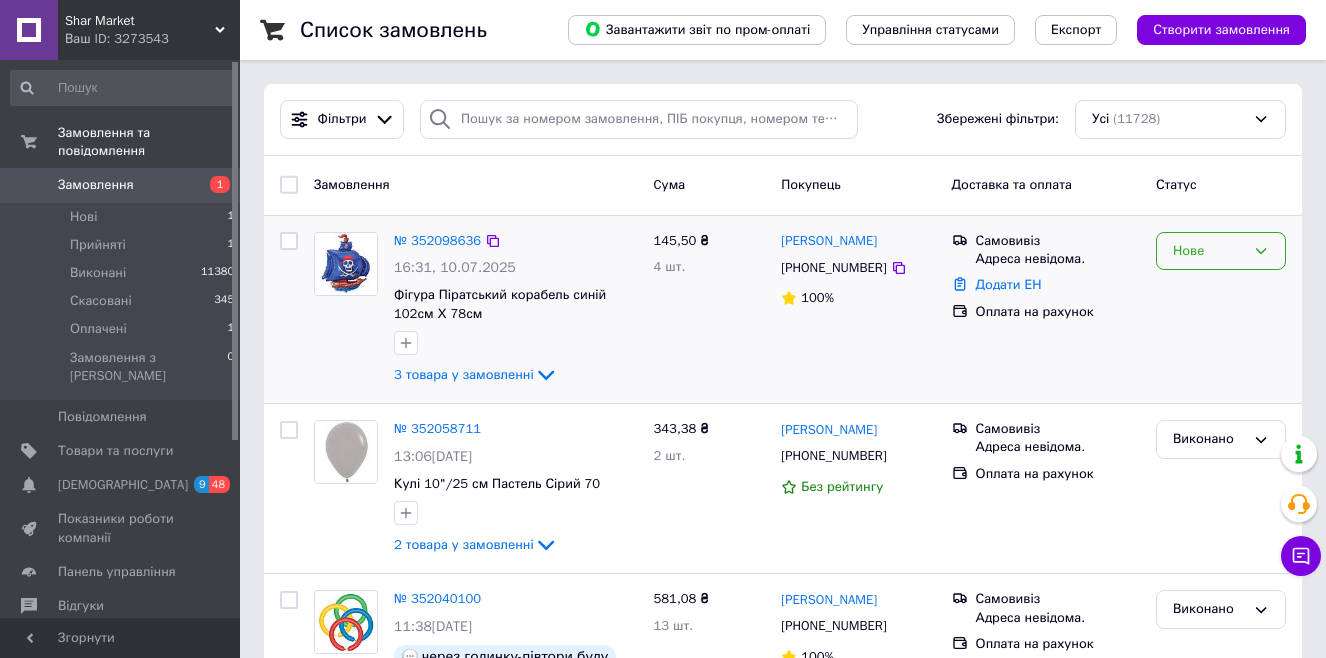 click 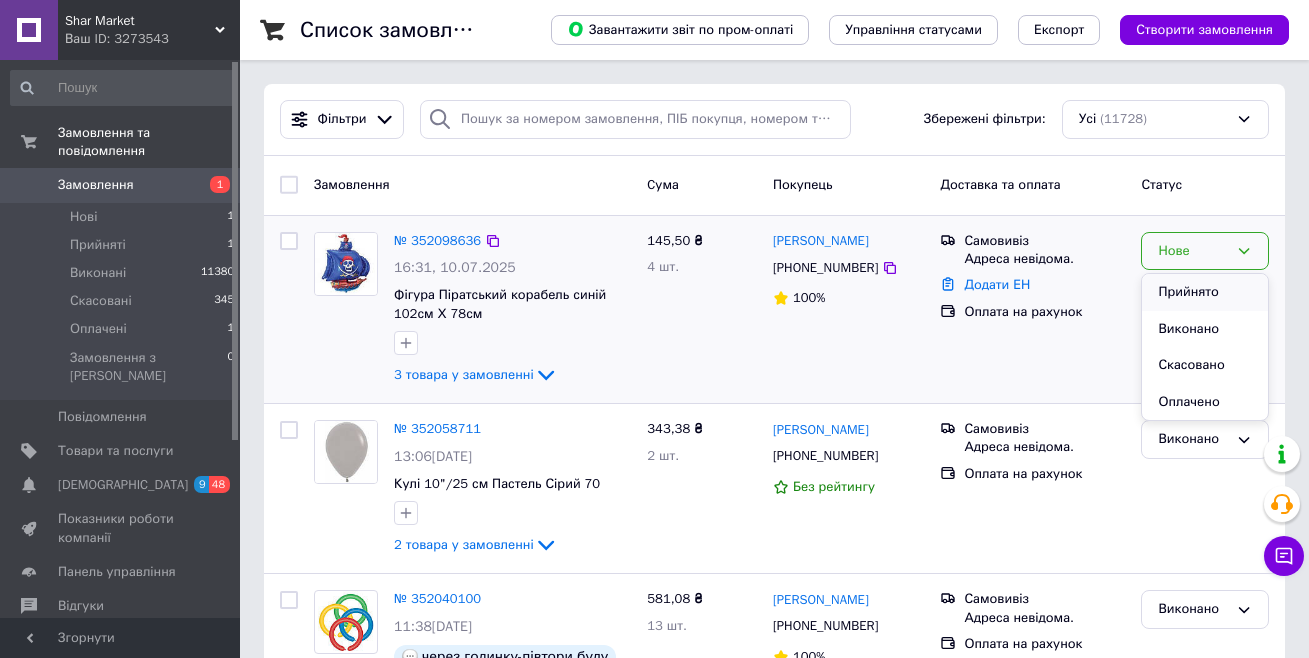 click on "Прийнято" at bounding box center [1205, 292] 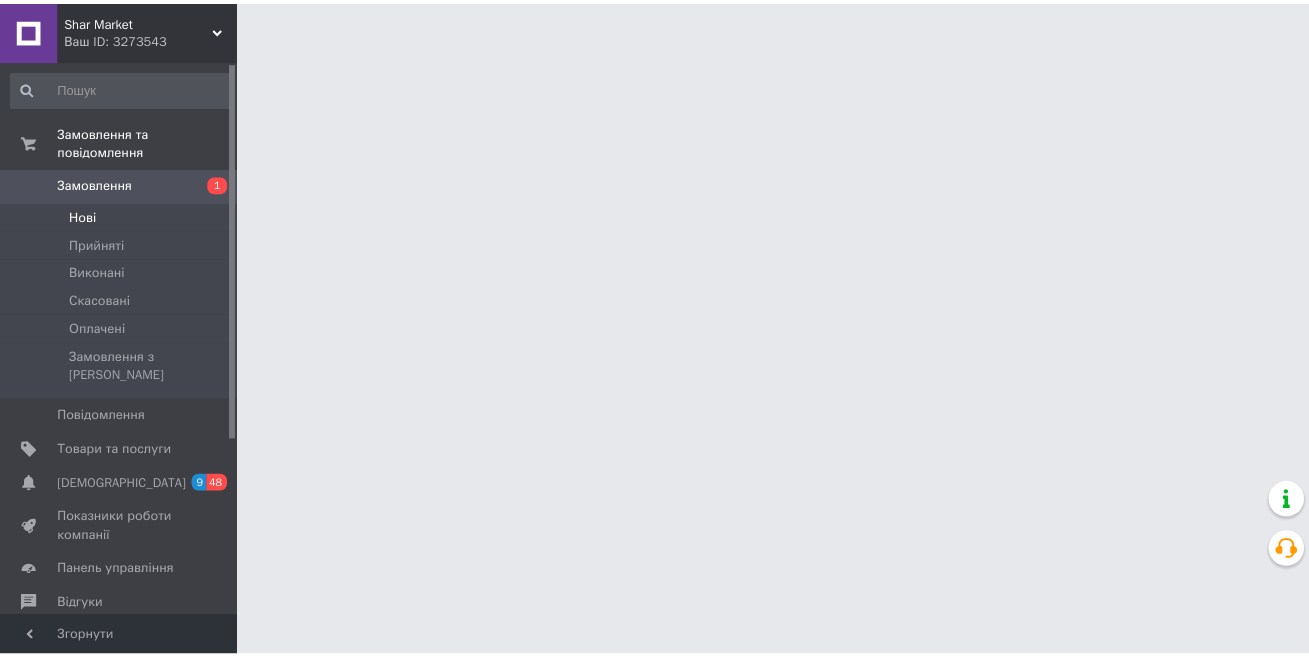 scroll, scrollTop: 0, scrollLeft: 0, axis: both 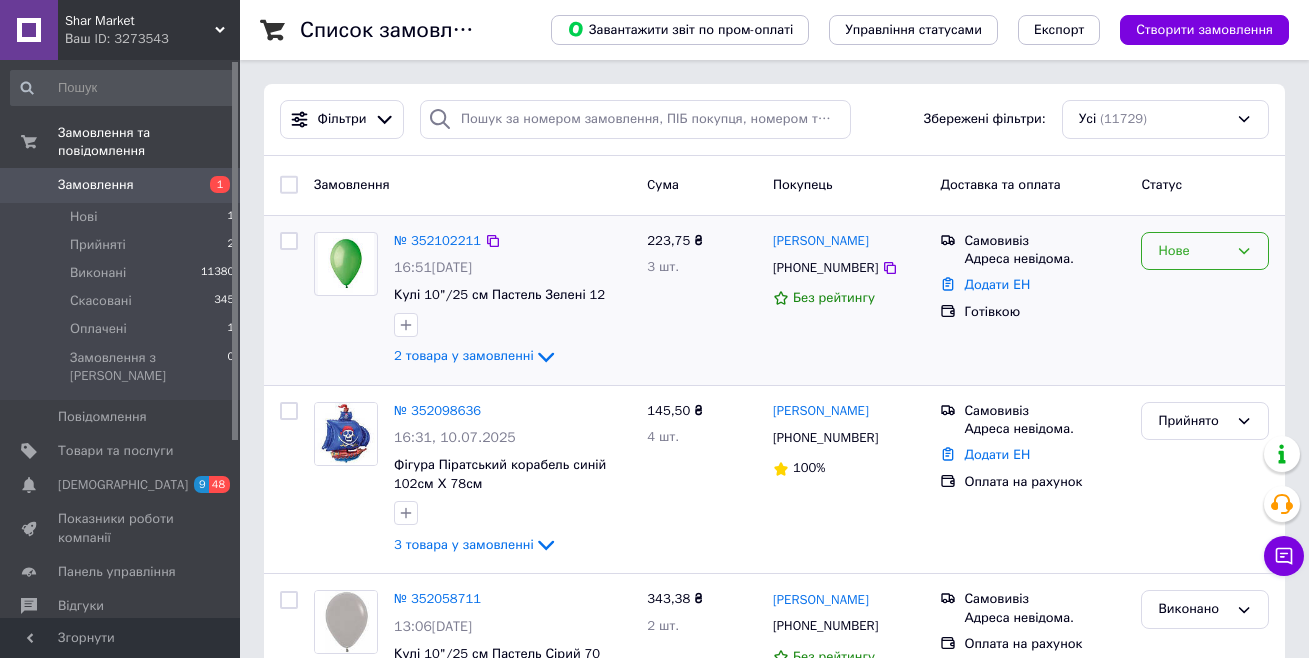click 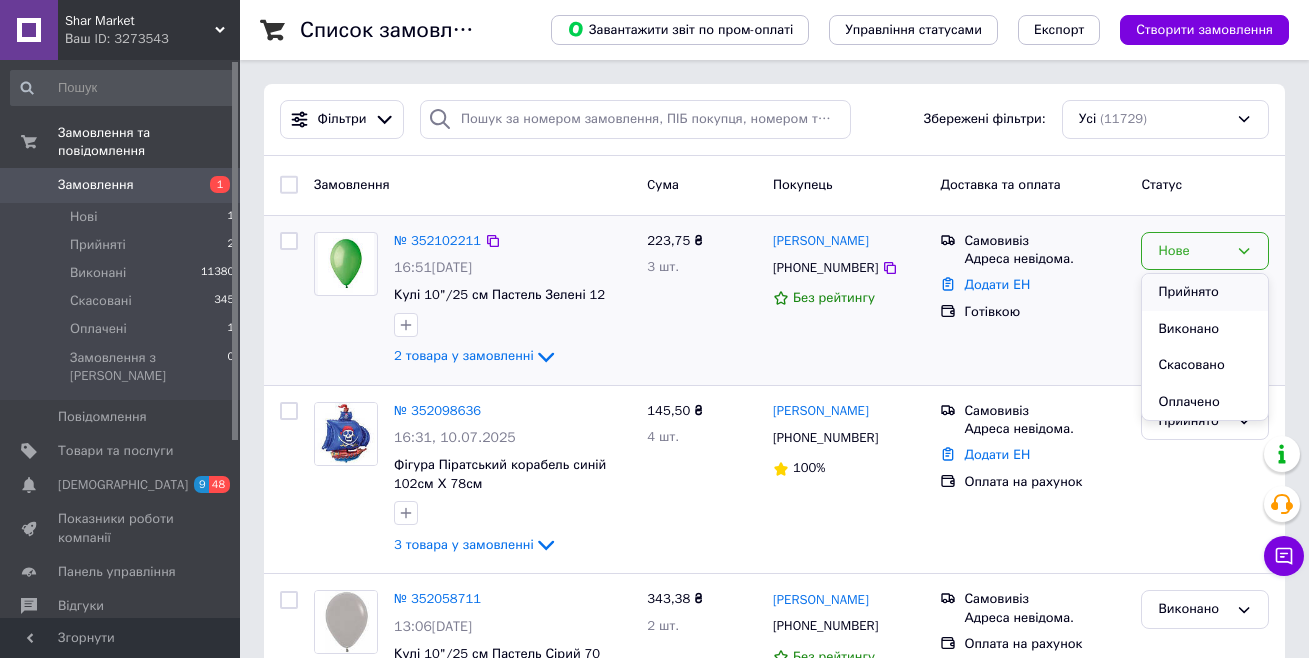click on "Прийнято" at bounding box center (1205, 292) 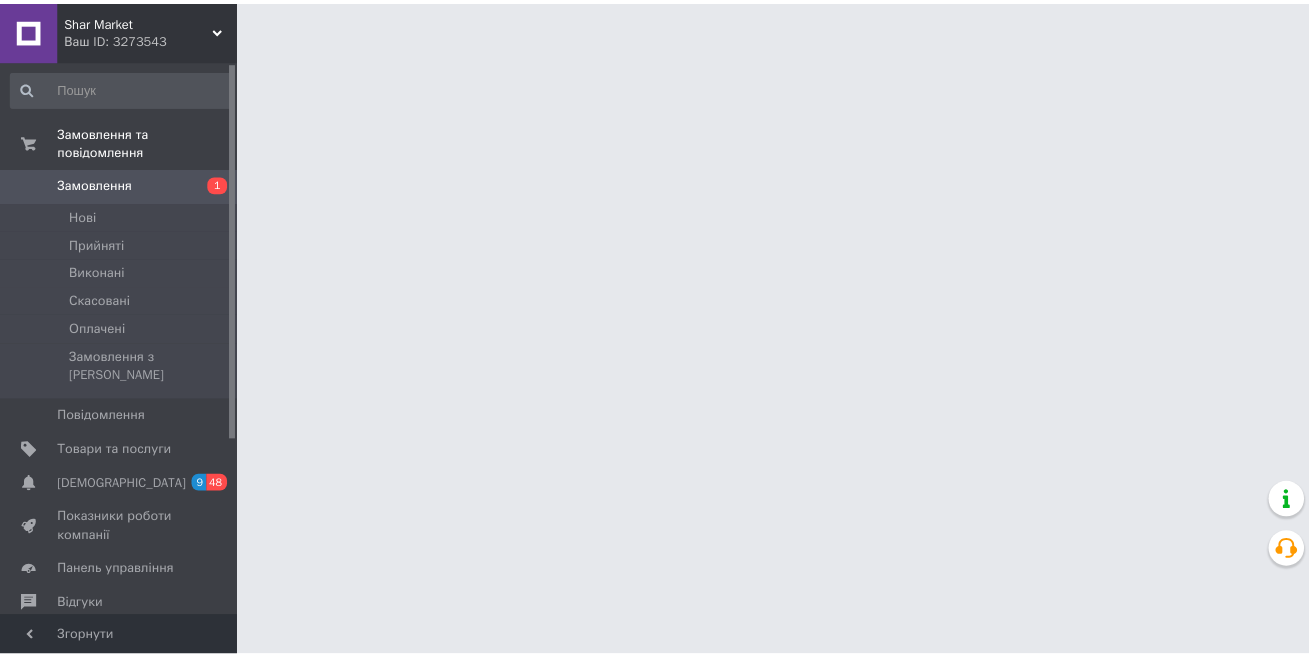scroll, scrollTop: 0, scrollLeft: 0, axis: both 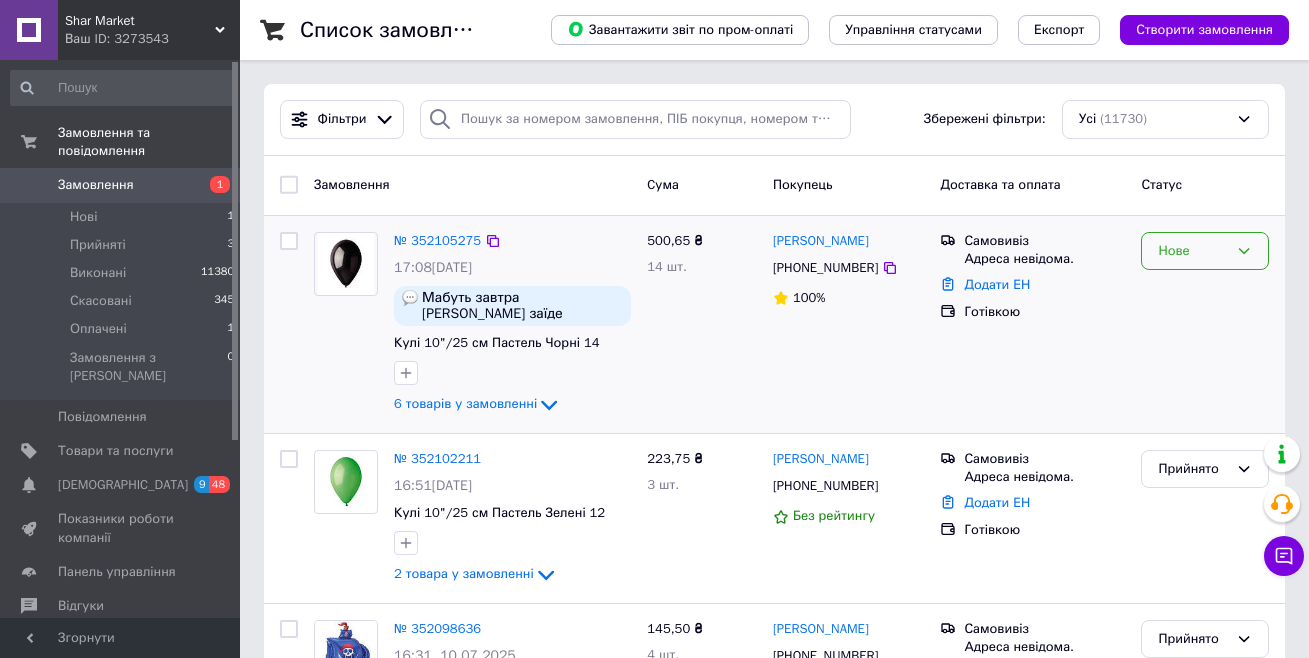 click 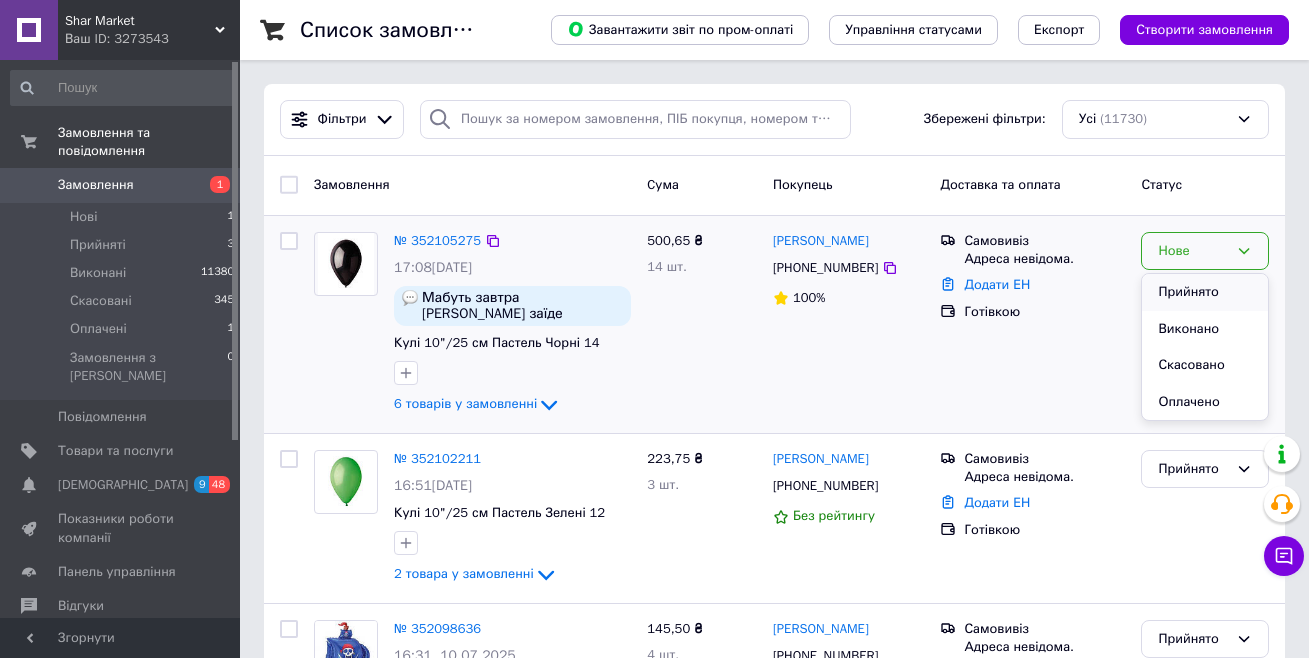 click on "Прийнято" at bounding box center (1205, 292) 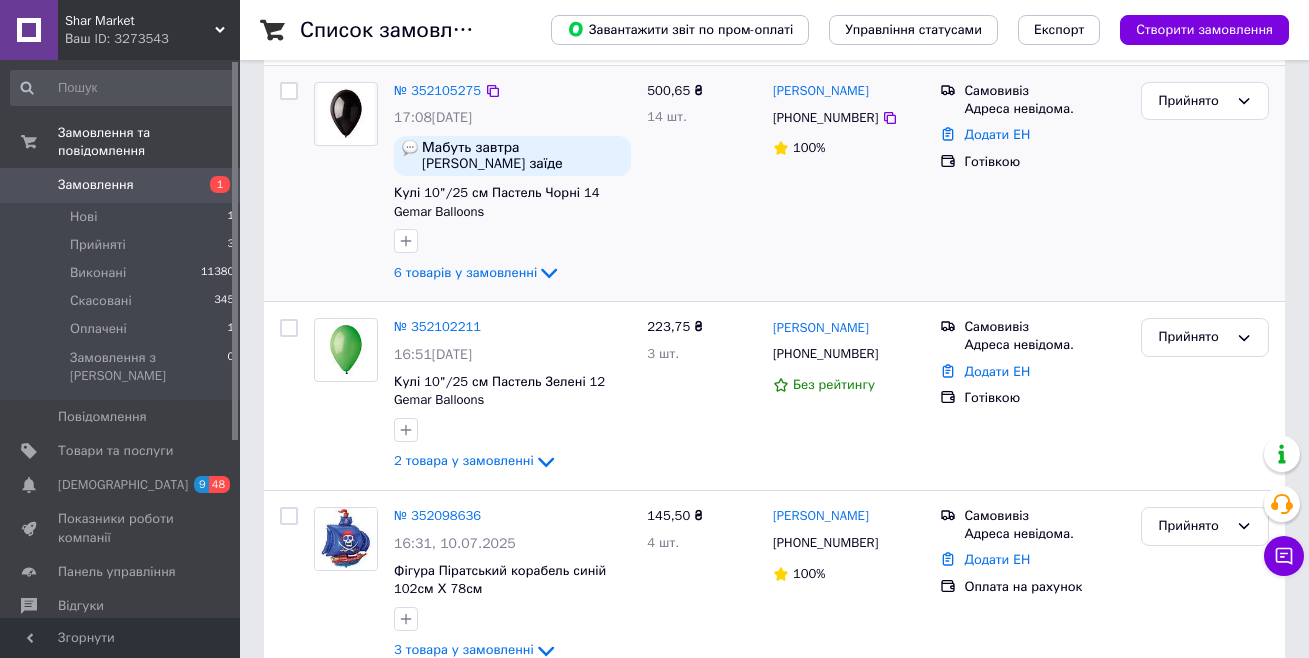 scroll, scrollTop: 0, scrollLeft: 0, axis: both 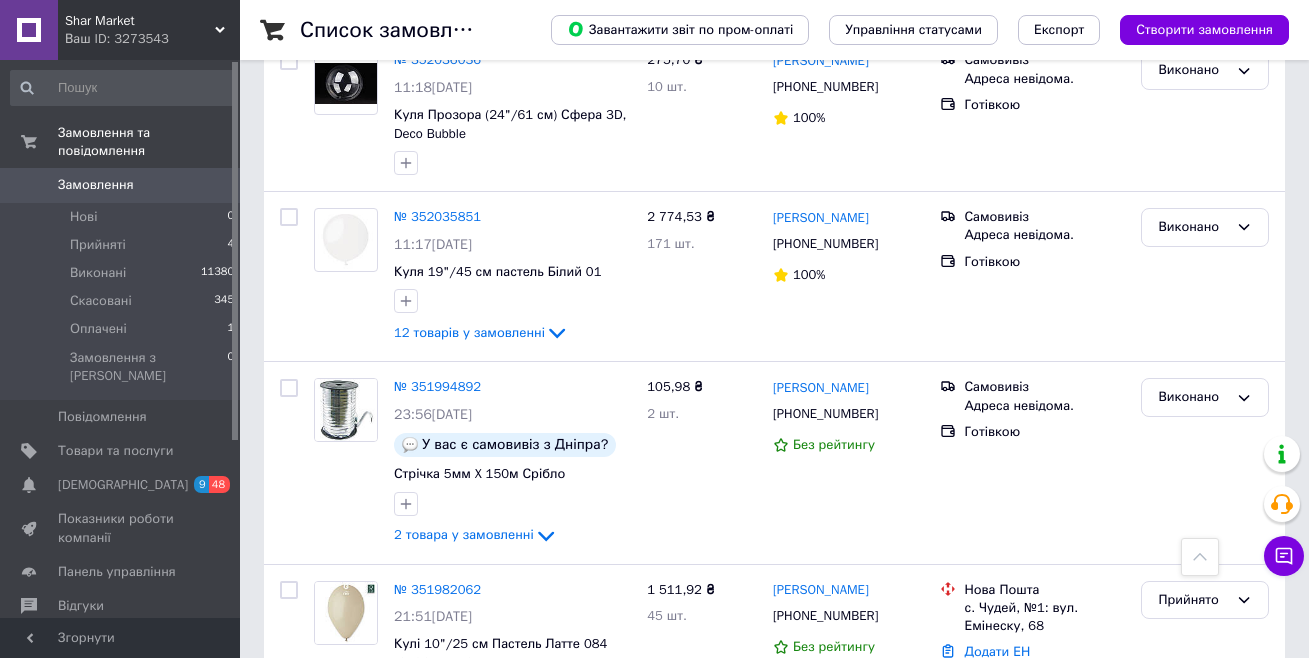 click on "Додати ЕН" at bounding box center [997, 928] 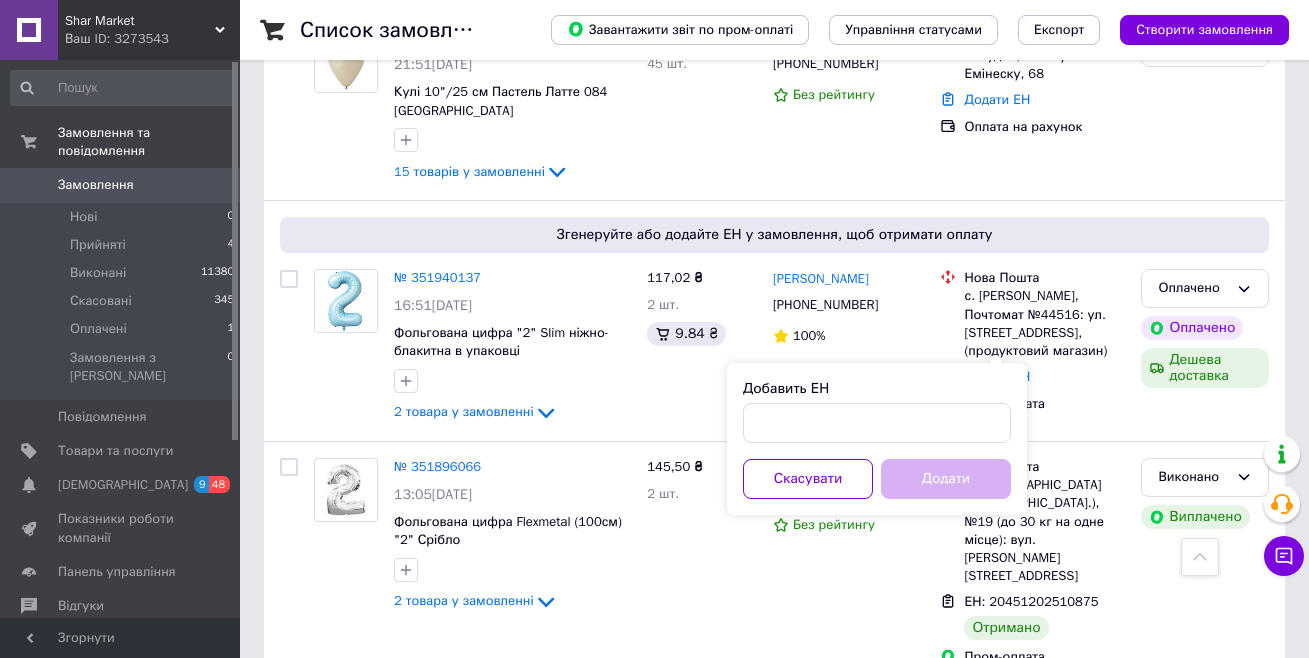 scroll, scrollTop: 1700, scrollLeft: 0, axis: vertical 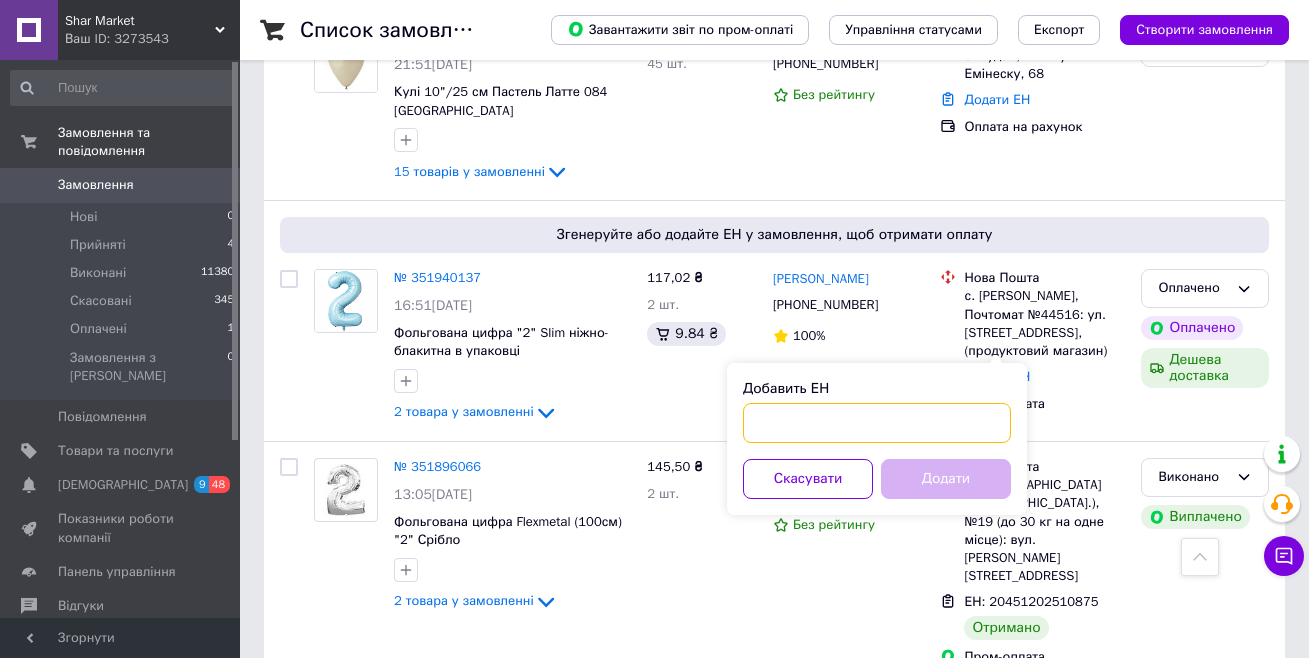 click on "Добавить ЕН" at bounding box center (877, 423) 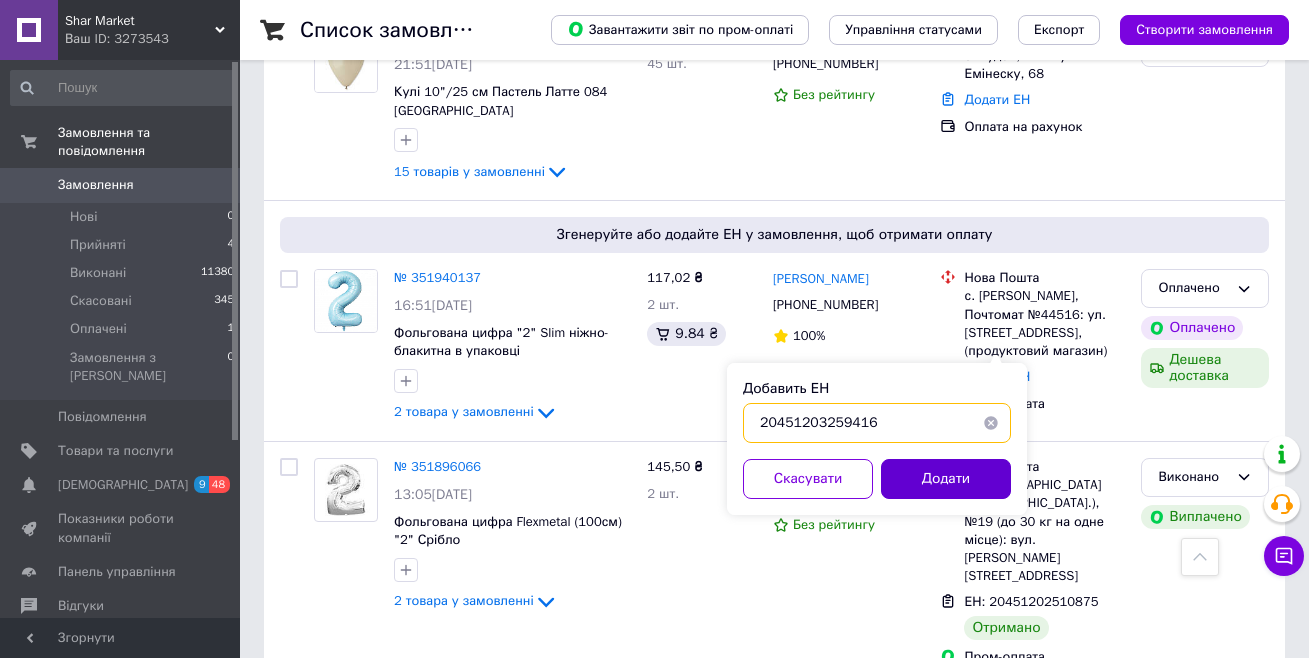 type on "20451203259416" 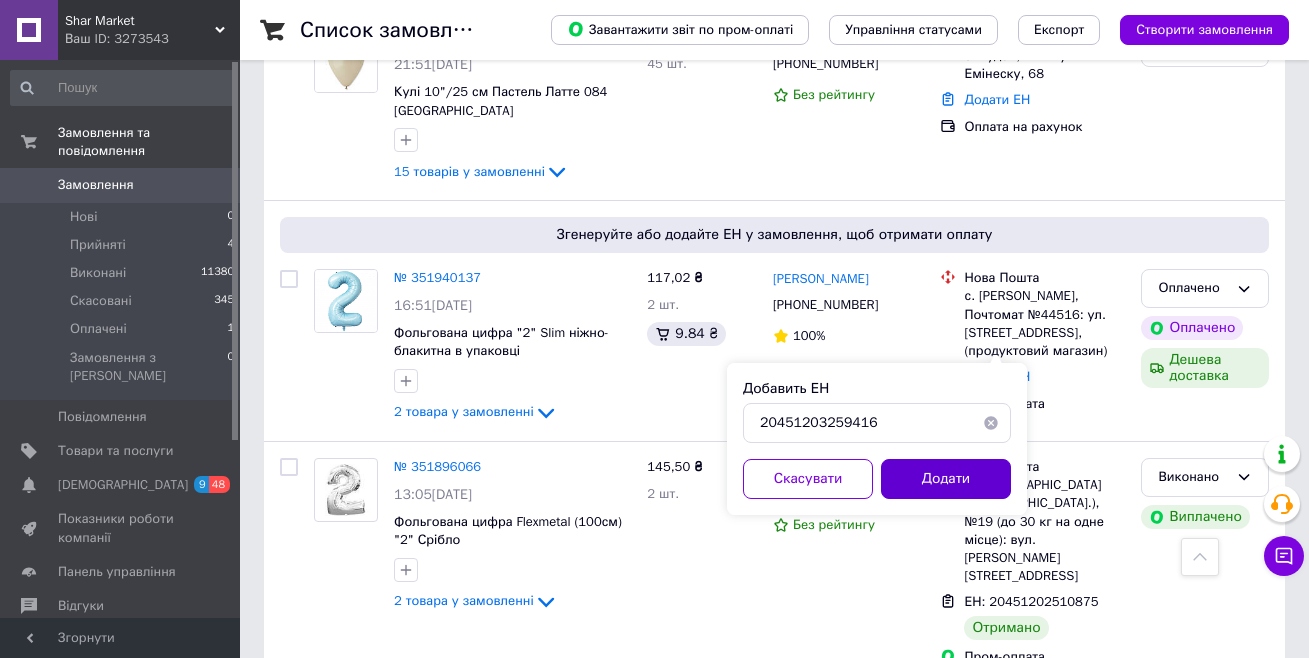 click on "Додати" at bounding box center [946, 479] 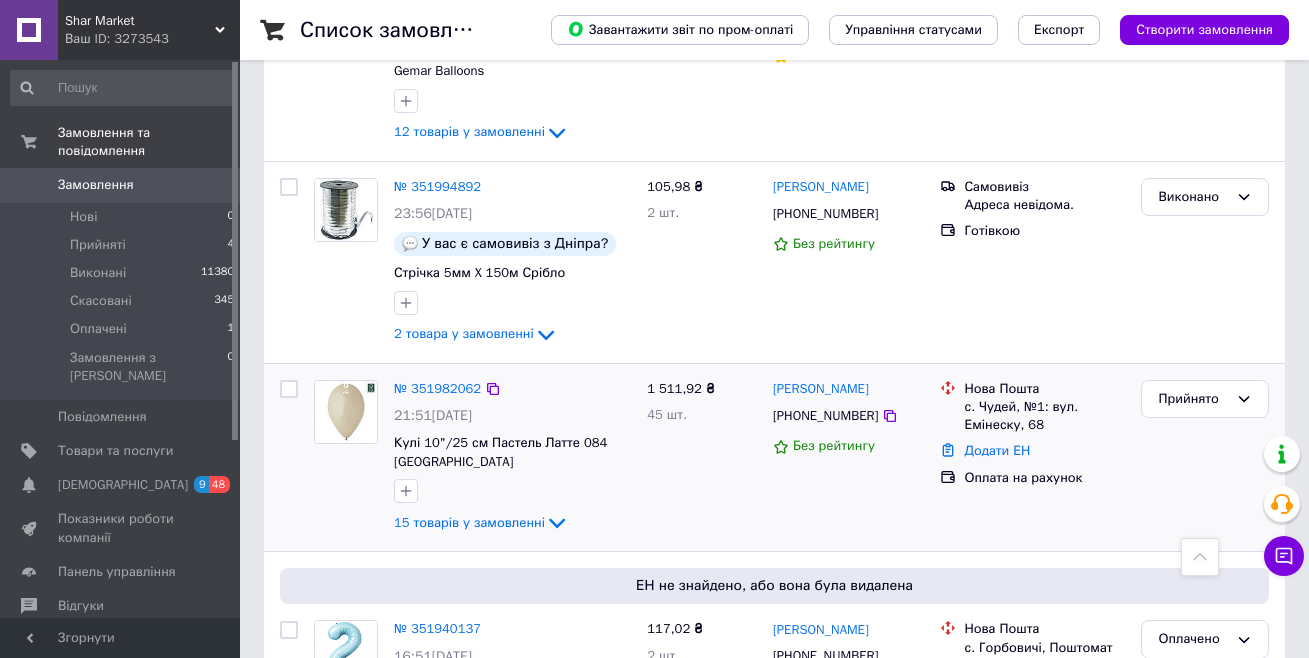 scroll, scrollTop: 1600, scrollLeft: 0, axis: vertical 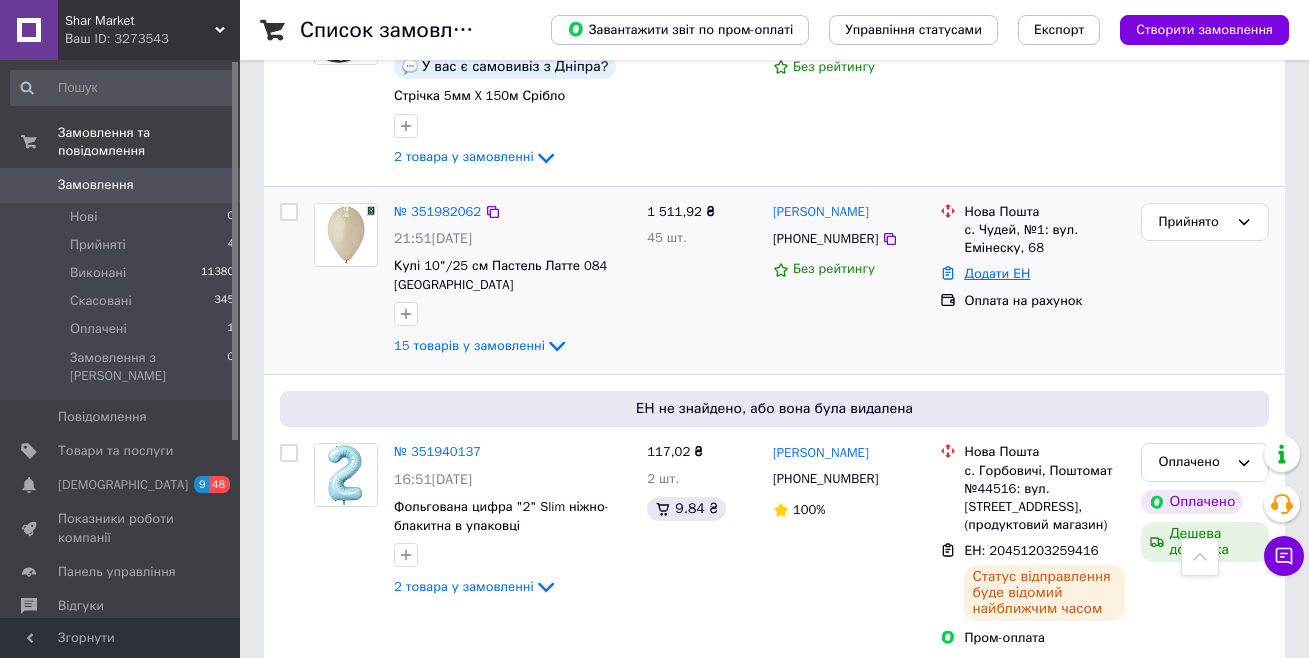click on "Додати ЕН" at bounding box center [997, 273] 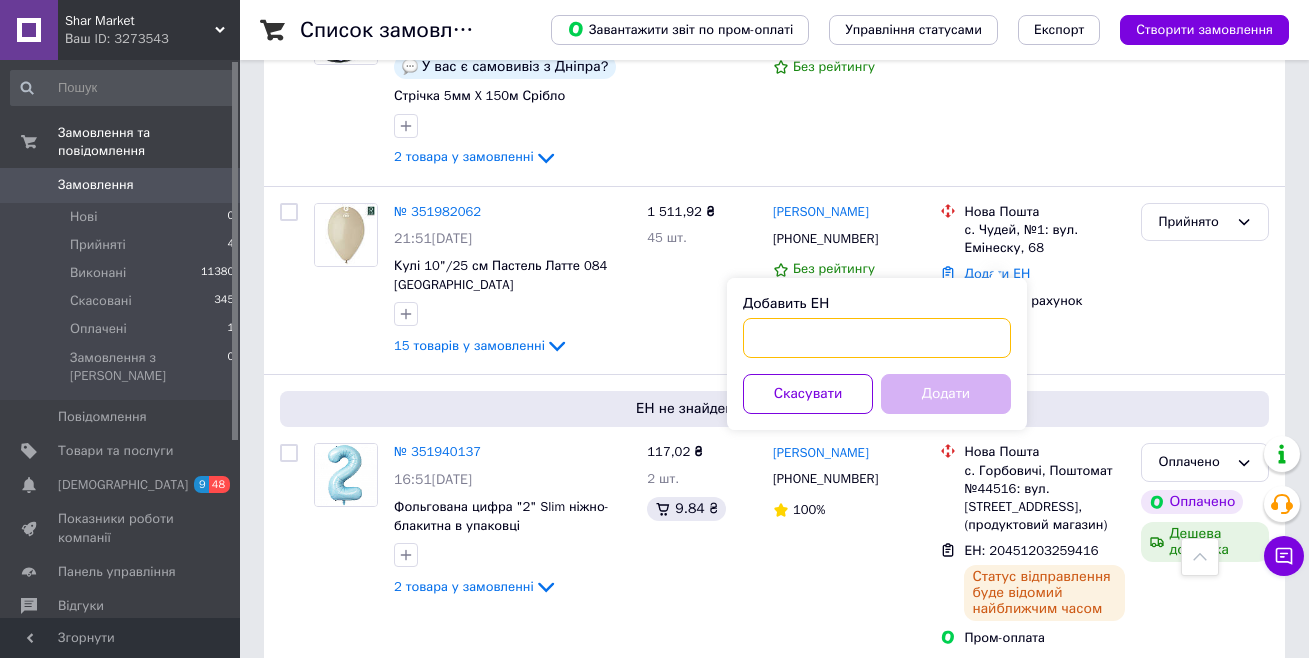 click on "Добавить ЕН" at bounding box center (877, 338) 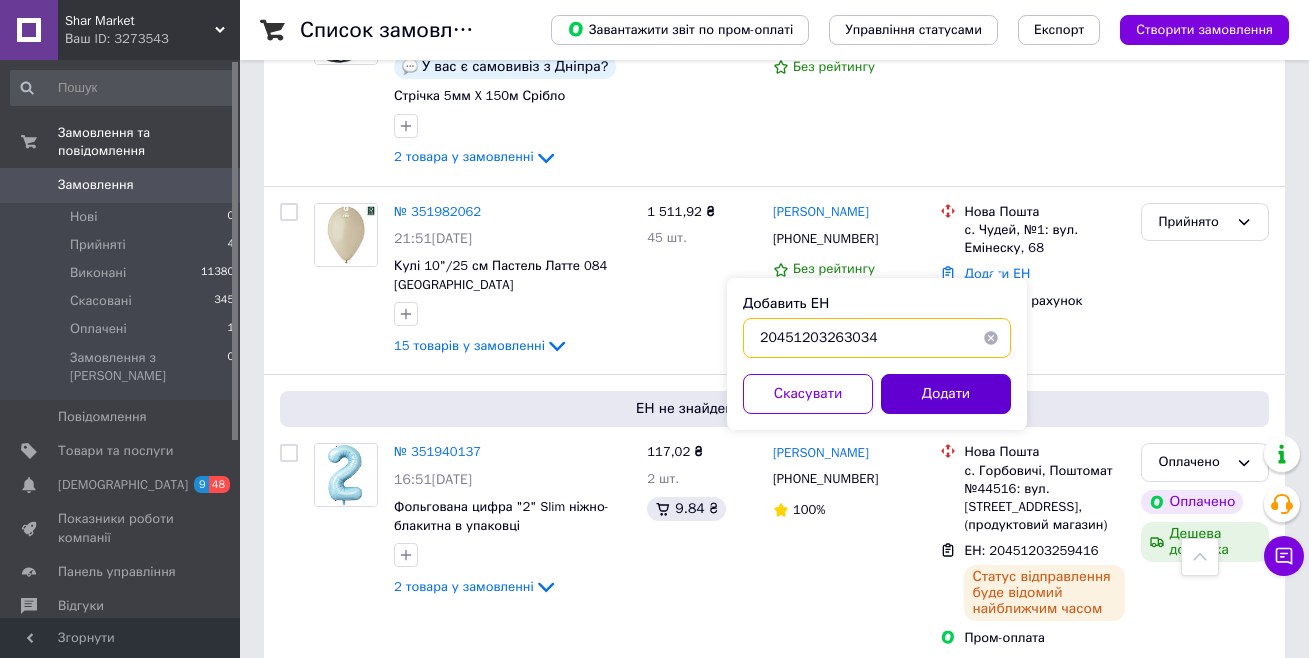 type on "20451203263034" 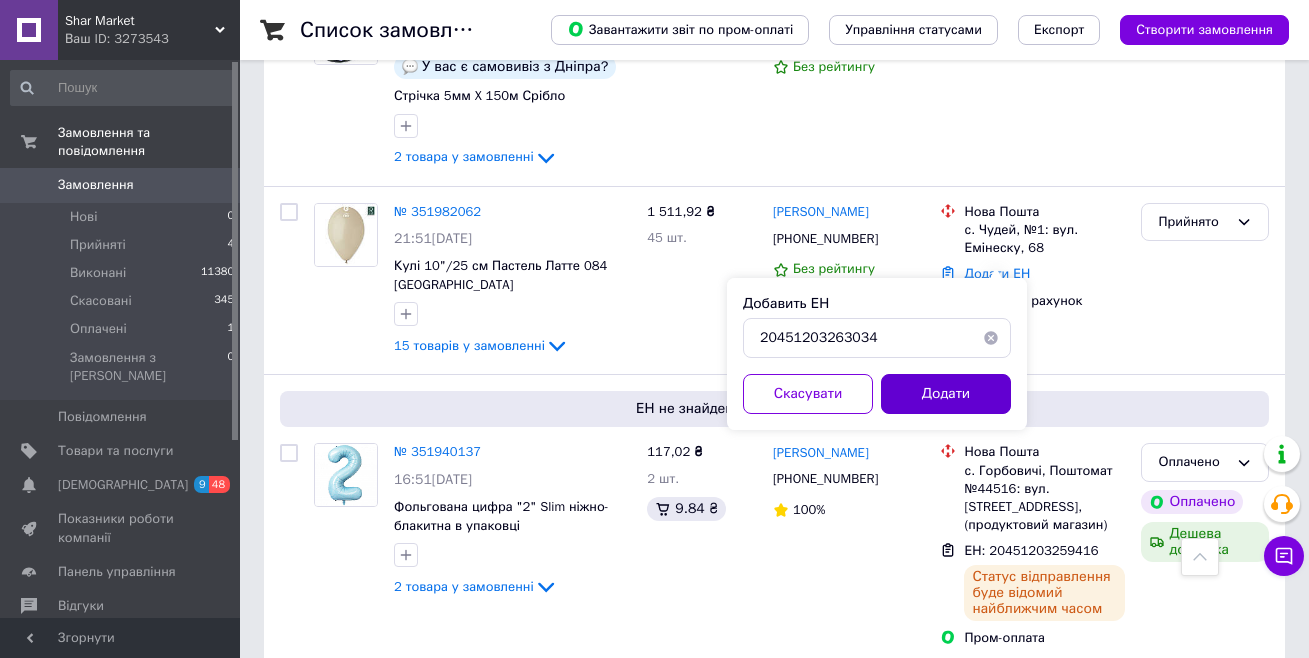 click on "Додати" at bounding box center (946, 394) 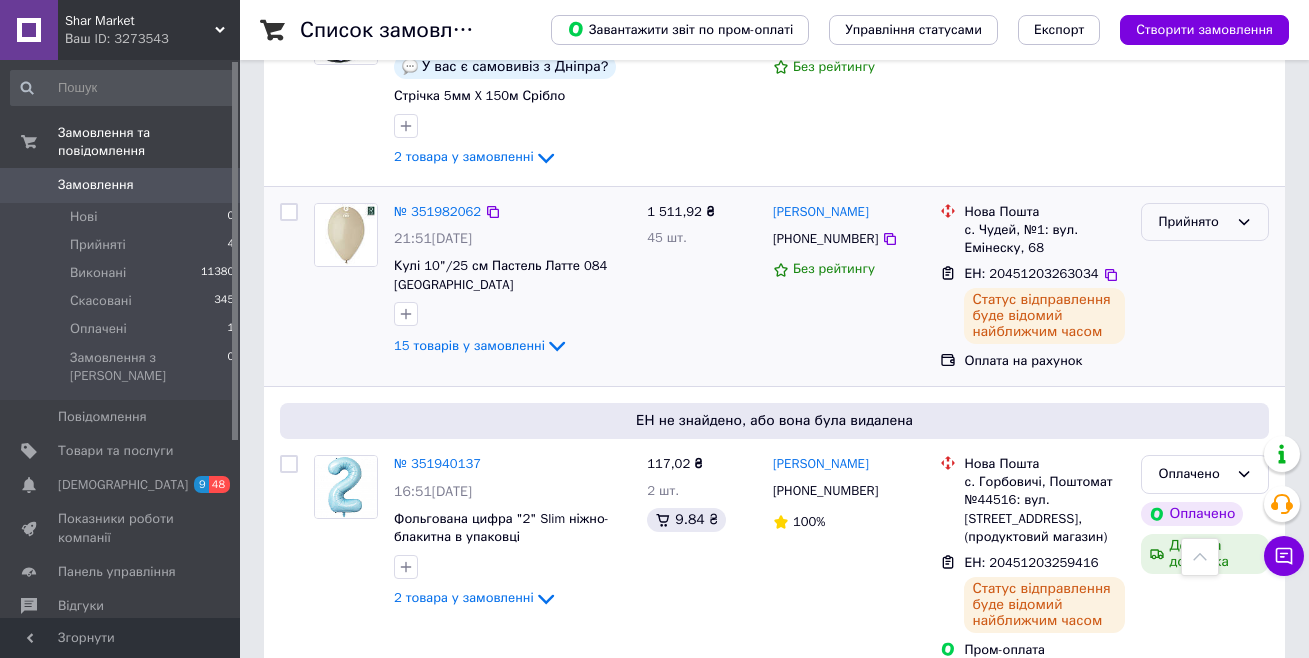 click 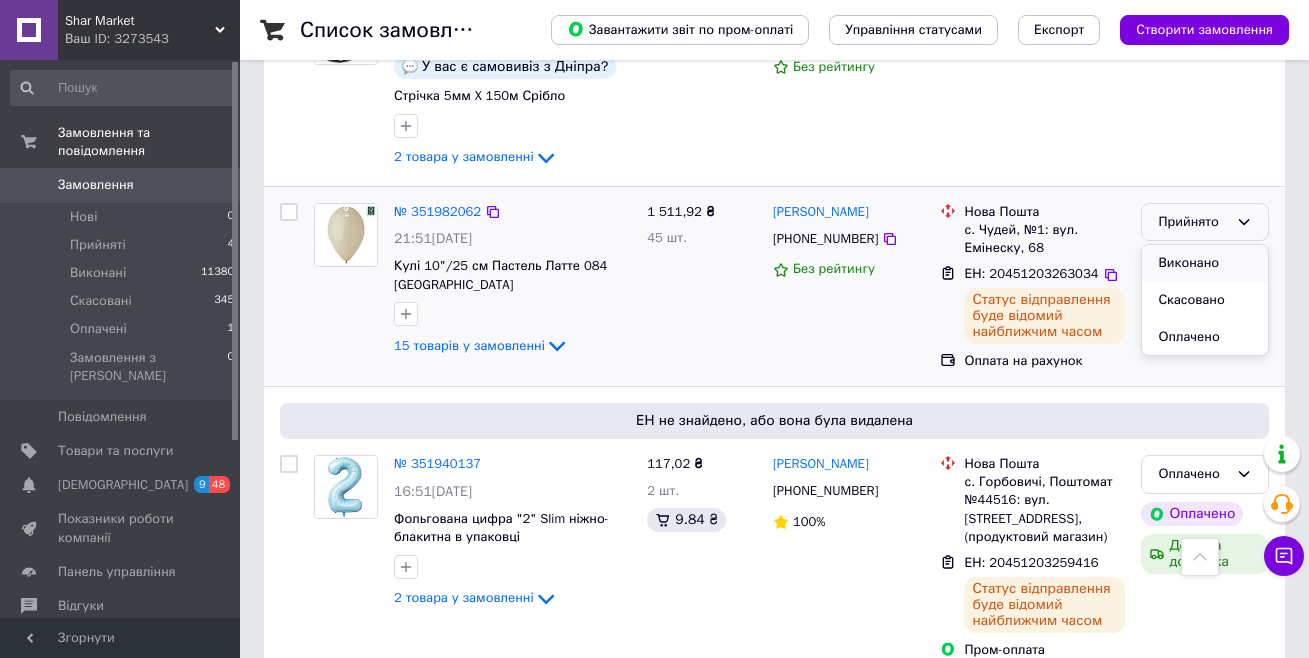 click on "Виконано" at bounding box center [1205, 263] 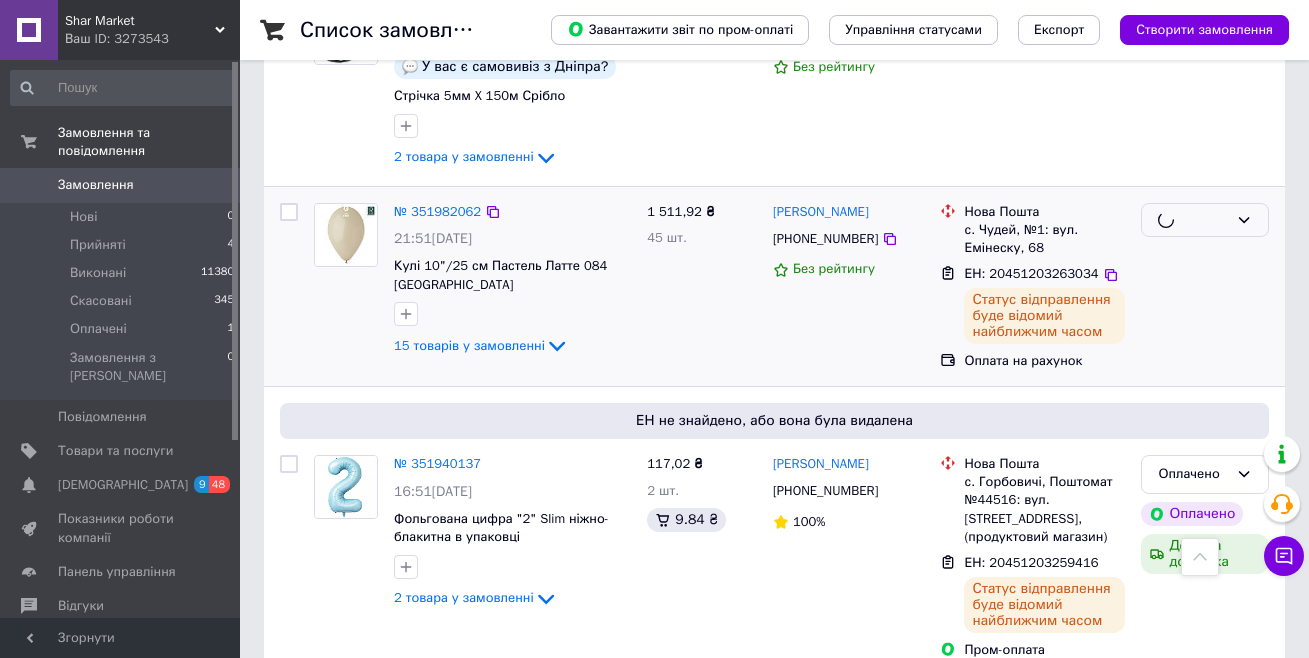 scroll, scrollTop: 1601, scrollLeft: 0, axis: vertical 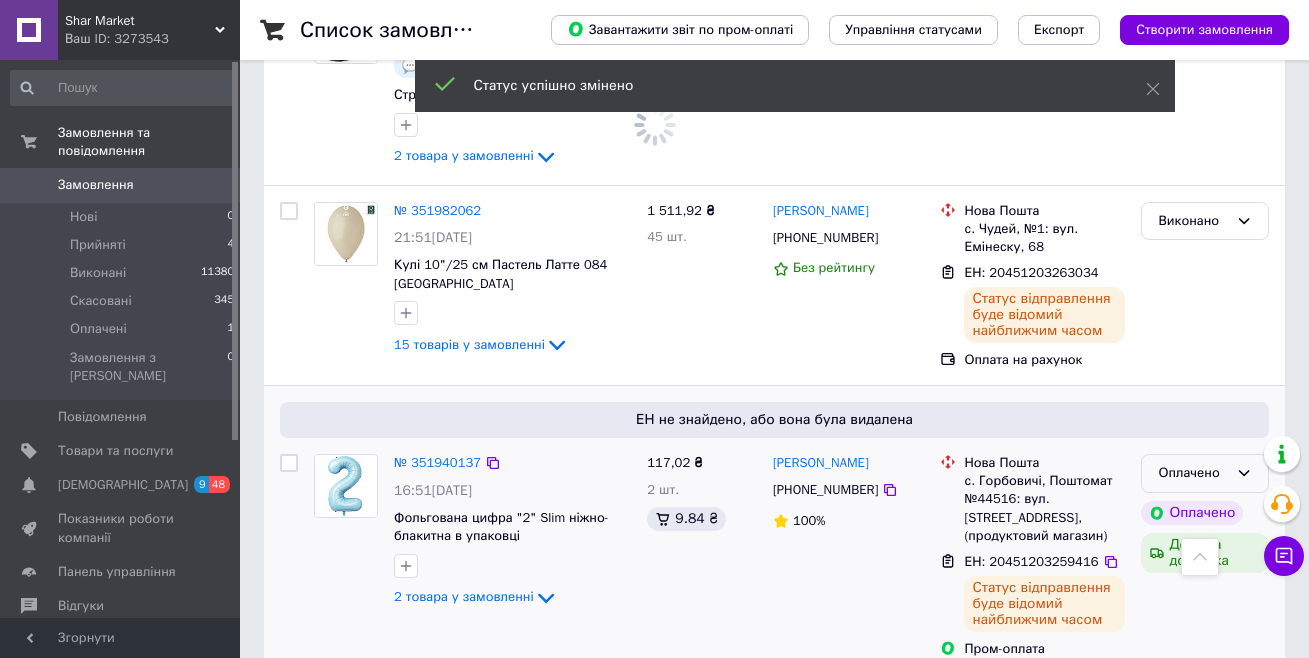 click 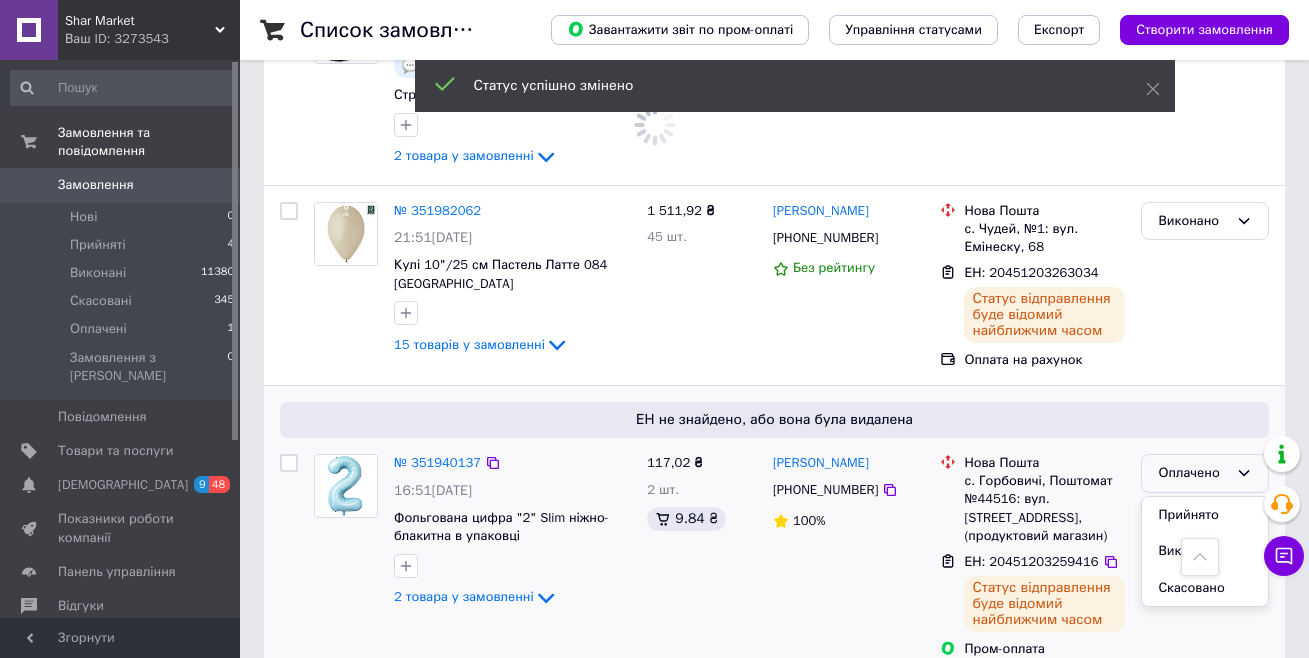 scroll, scrollTop: 1800, scrollLeft: 0, axis: vertical 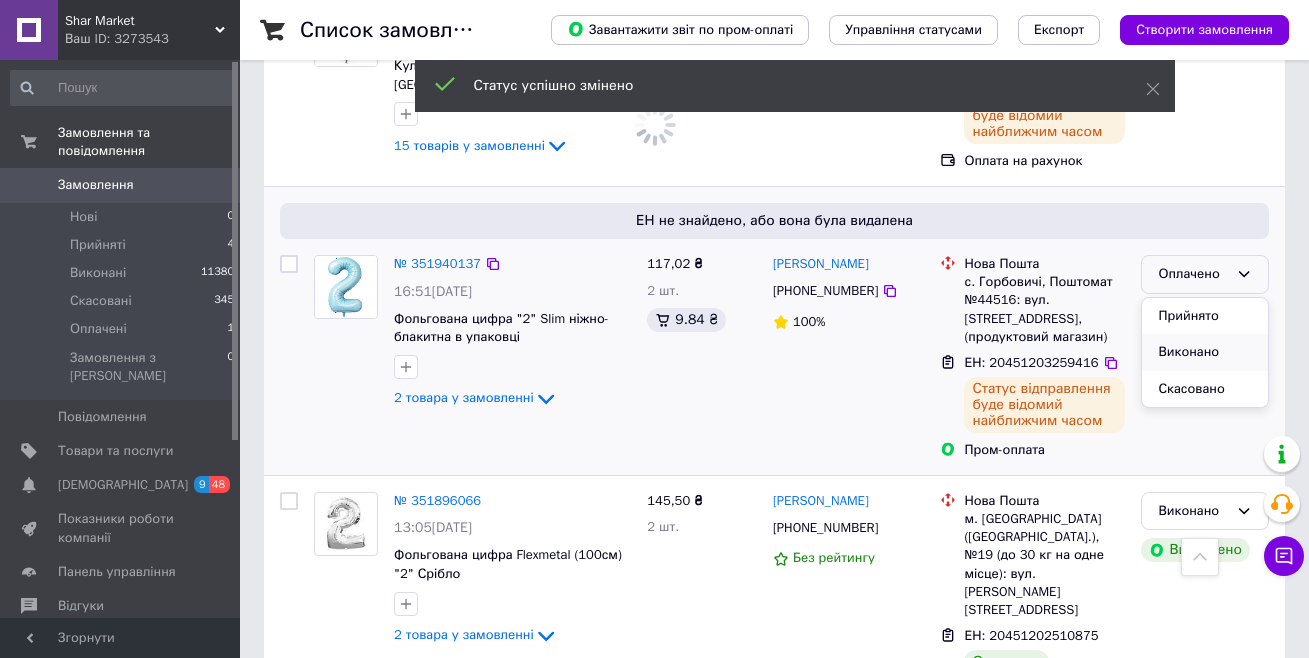 click on "Виконано" at bounding box center (1205, 352) 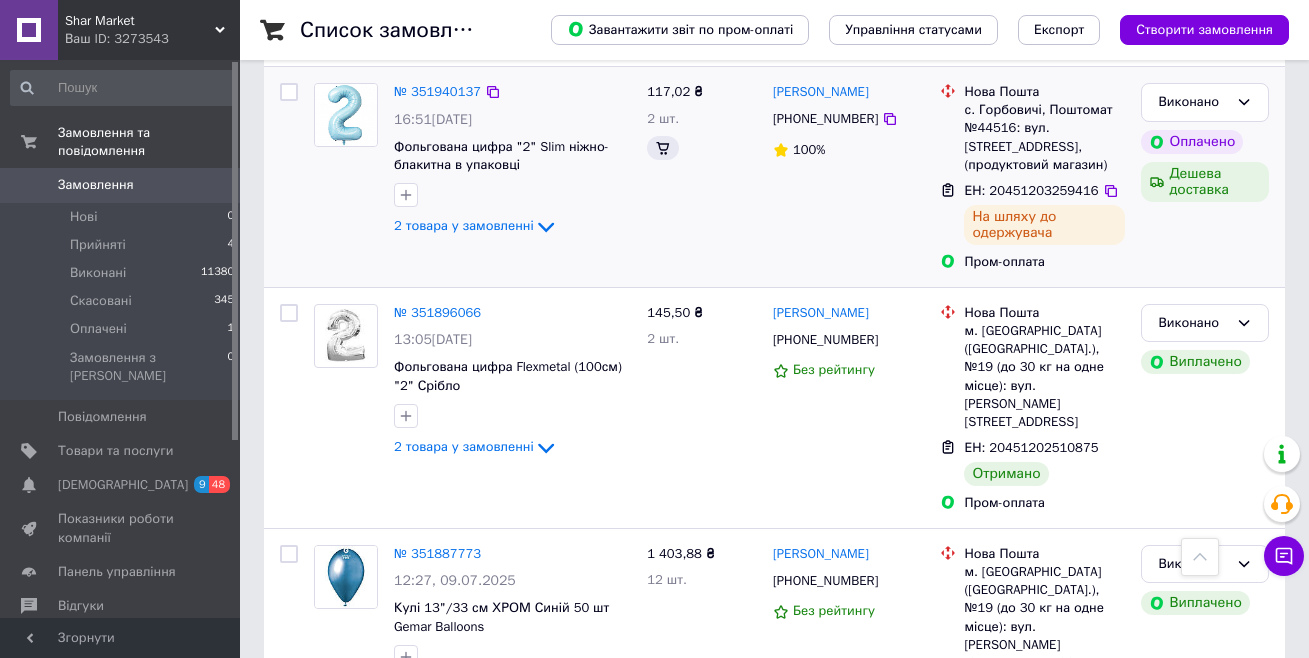 scroll, scrollTop: 616, scrollLeft: 0, axis: vertical 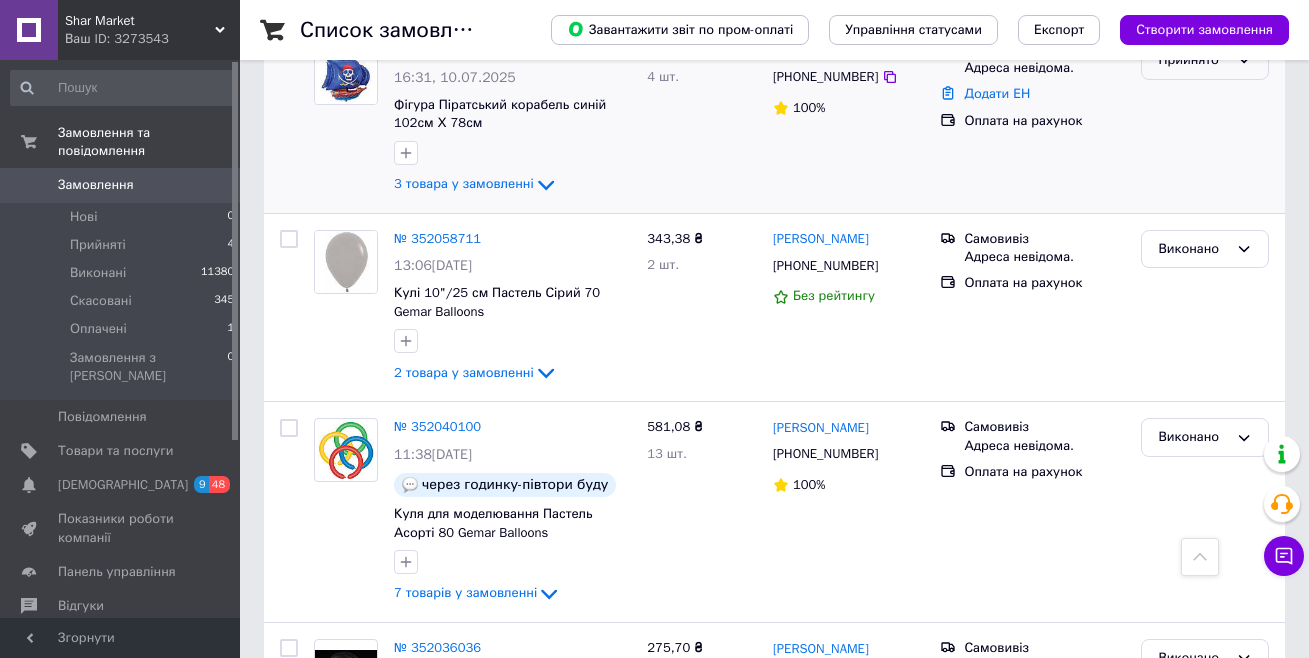 click 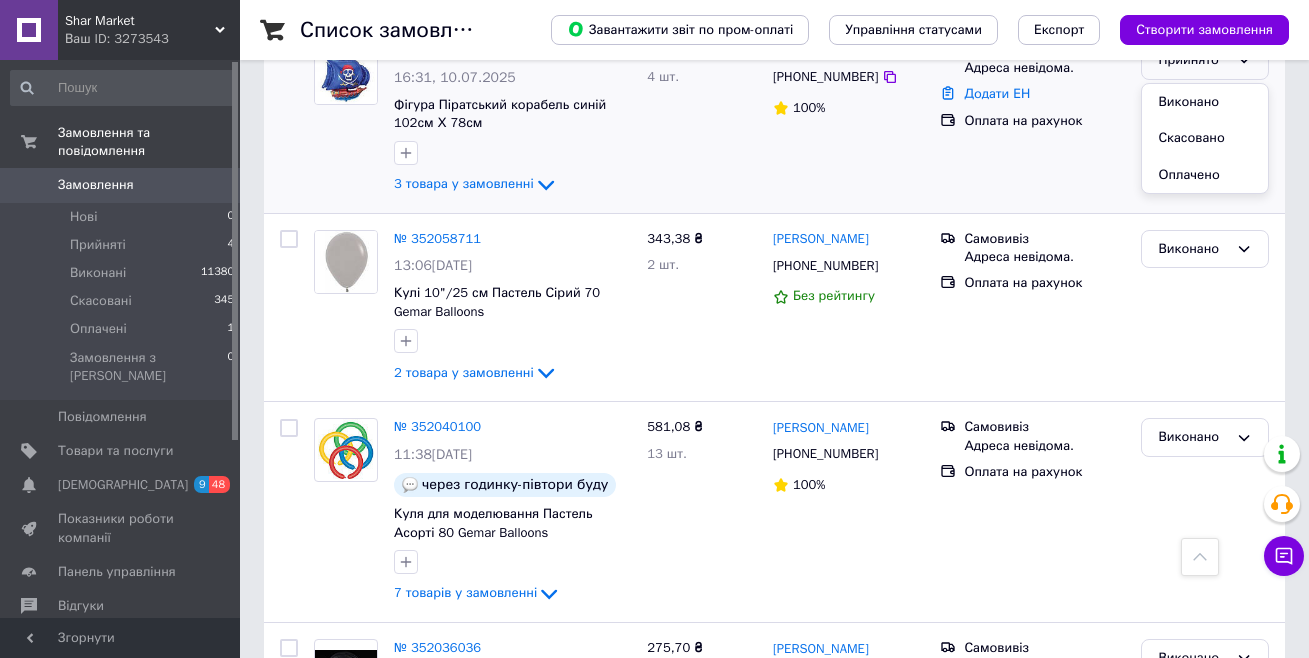 scroll, scrollTop: 400, scrollLeft: 0, axis: vertical 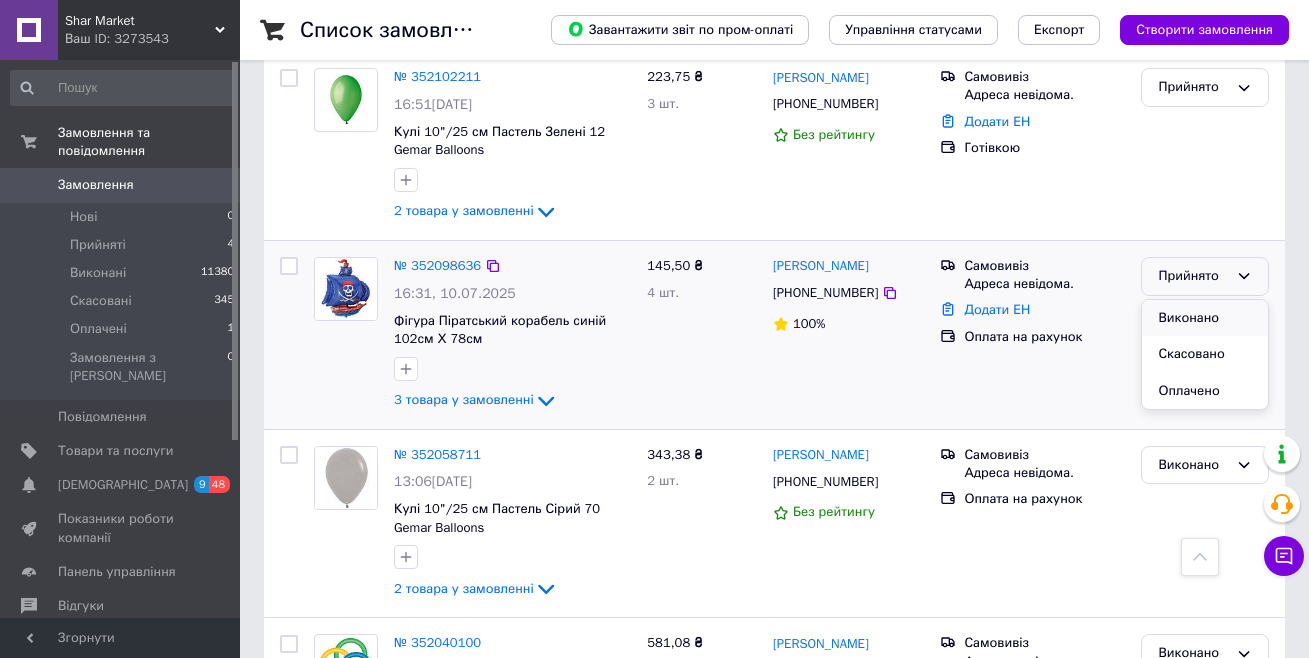 click on "Виконано" at bounding box center [1205, 318] 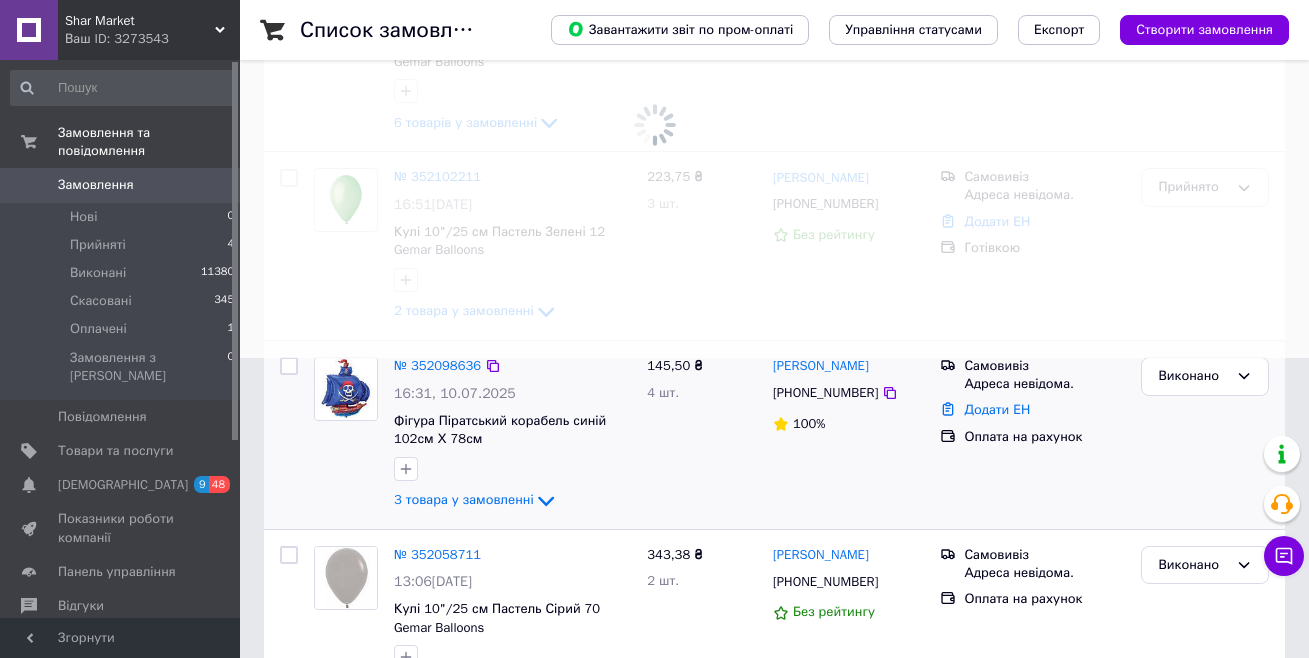 scroll, scrollTop: 100, scrollLeft: 0, axis: vertical 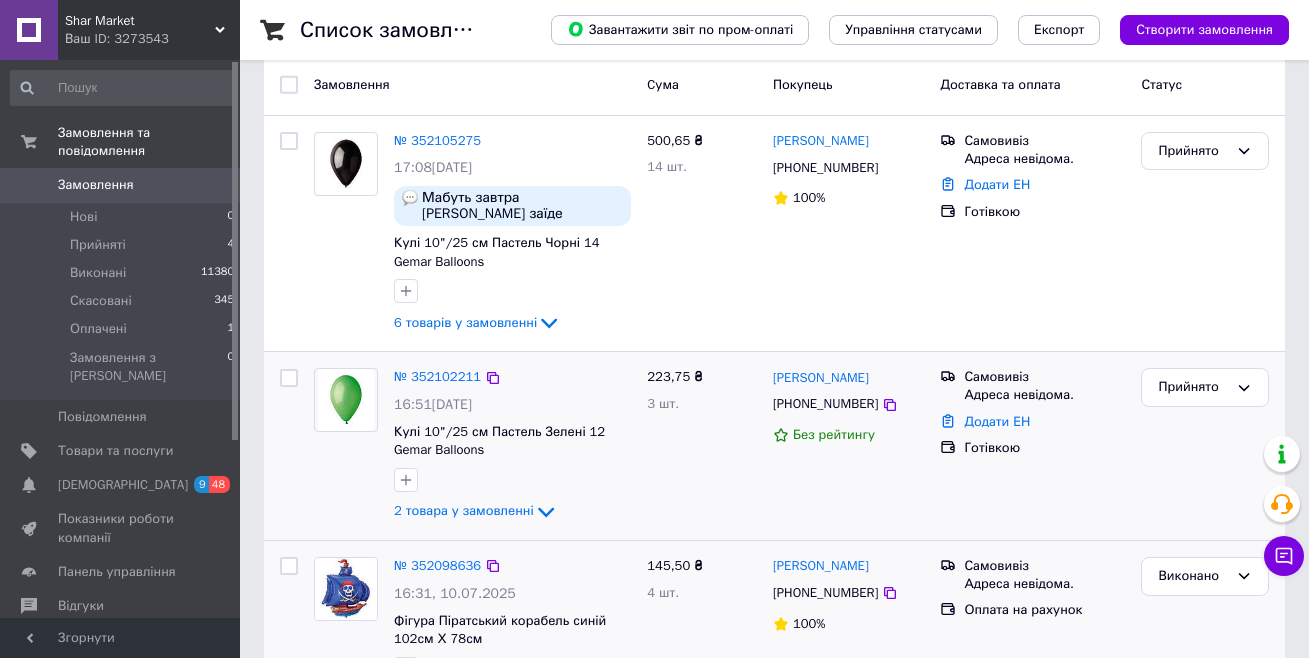 click 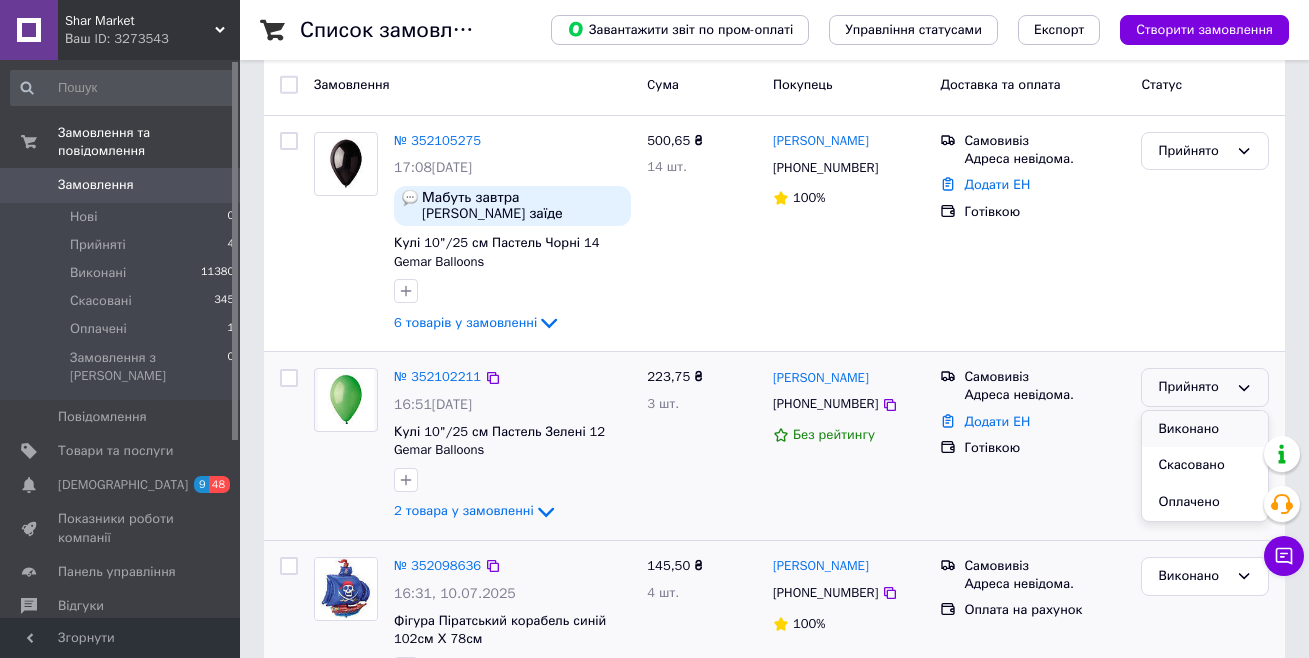 click on "Виконано" at bounding box center (1205, 429) 